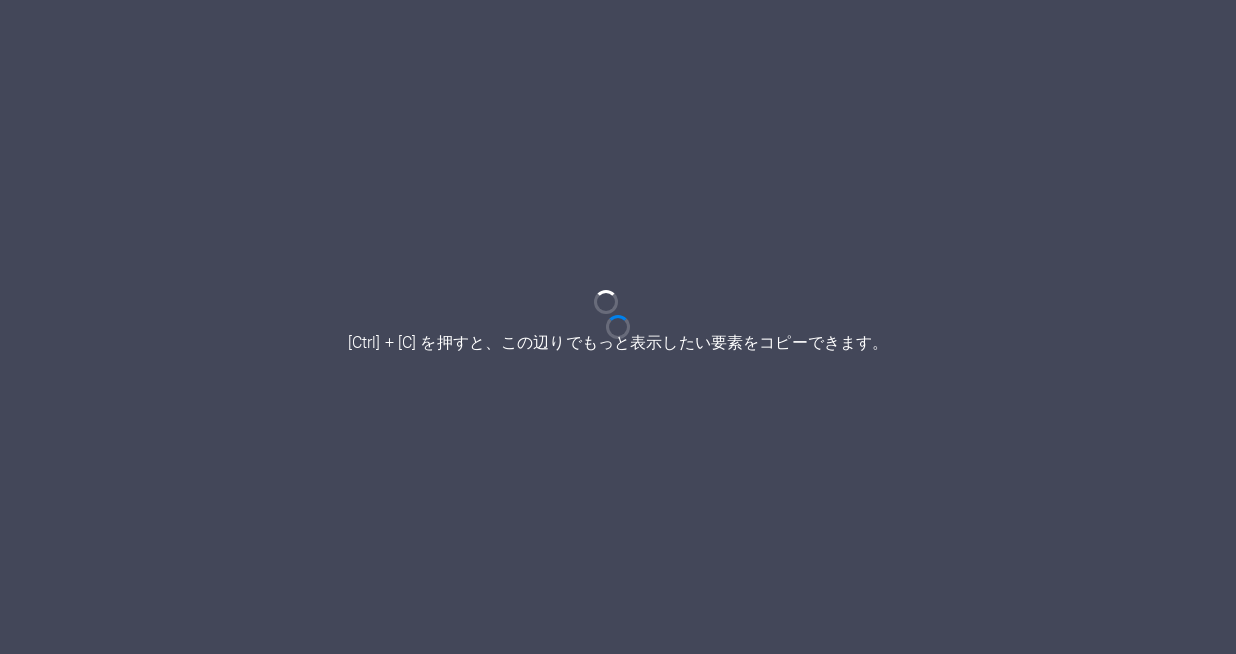 scroll, scrollTop: 0, scrollLeft: 0, axis: both 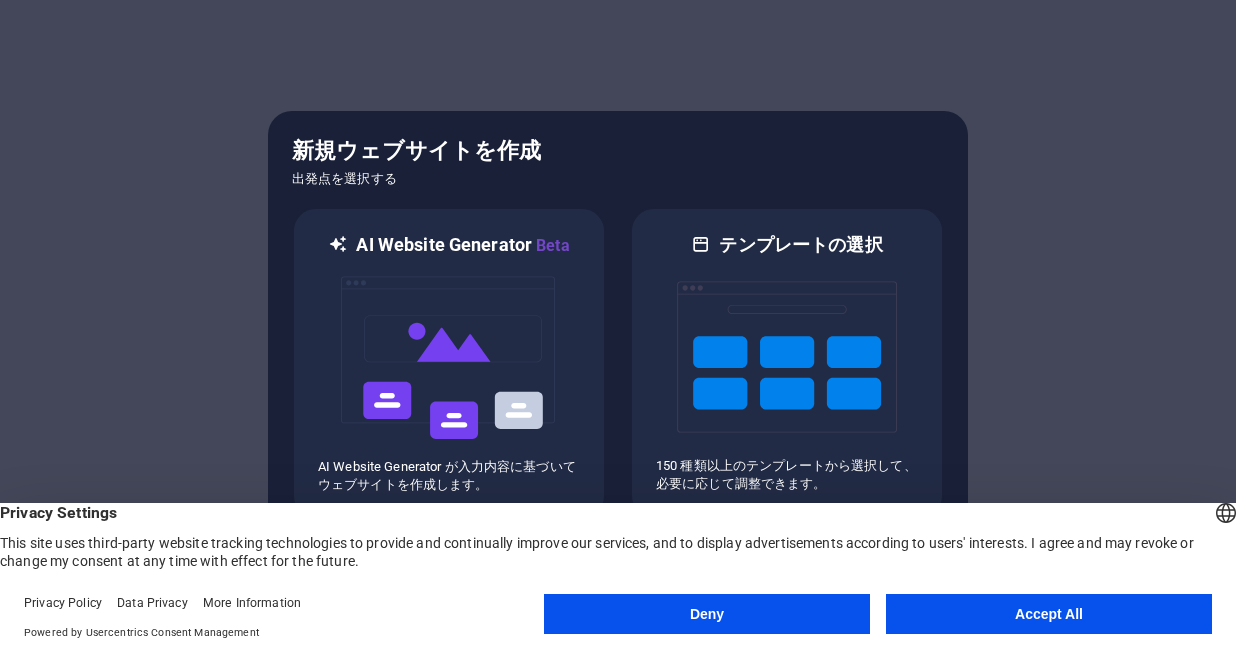 click on "Accept All" at bounding box center (1049, 614) 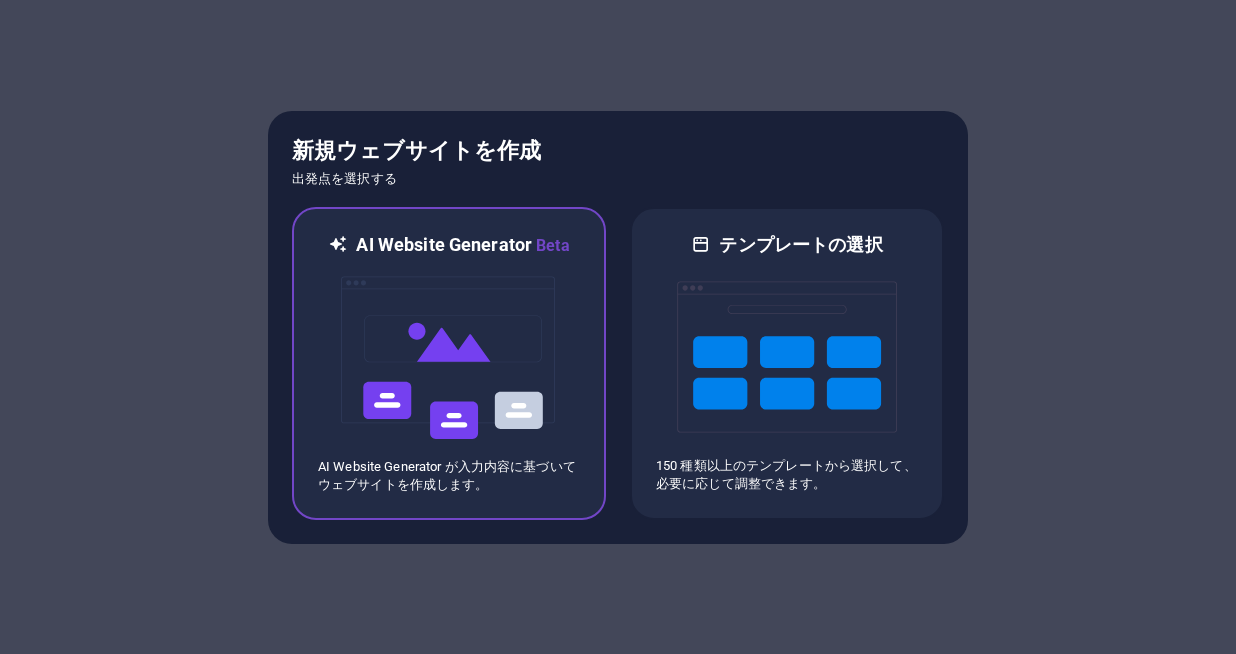 click on "AI Website Generator が入力内容に基づいてウェブサイトを作成します。" at bounding box center (449, 476) 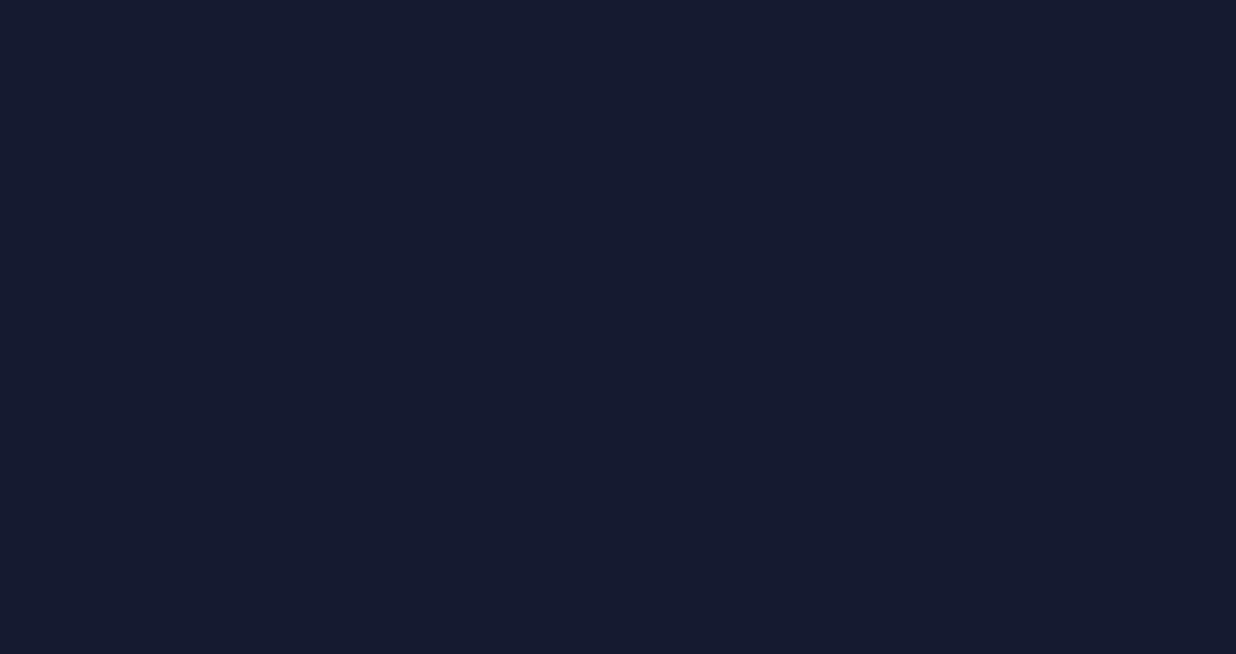 scroll, scrollTop: 0, scrollLeft: 0, axis: both 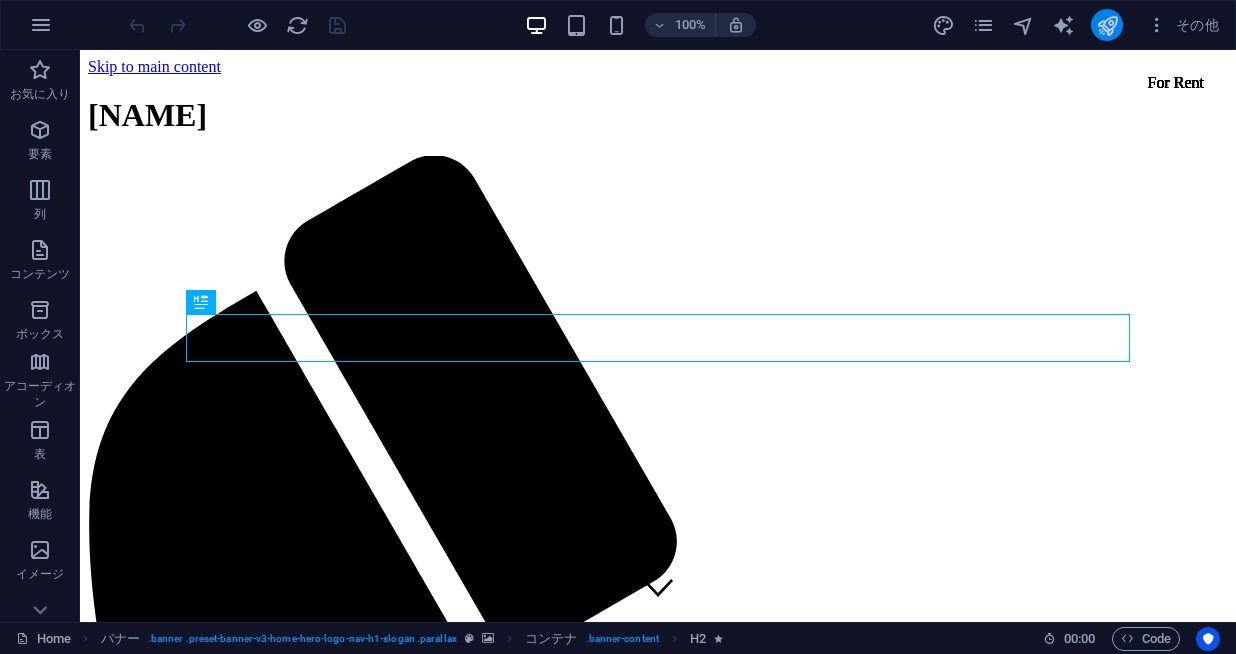 click at bounding box center (1107, 25) 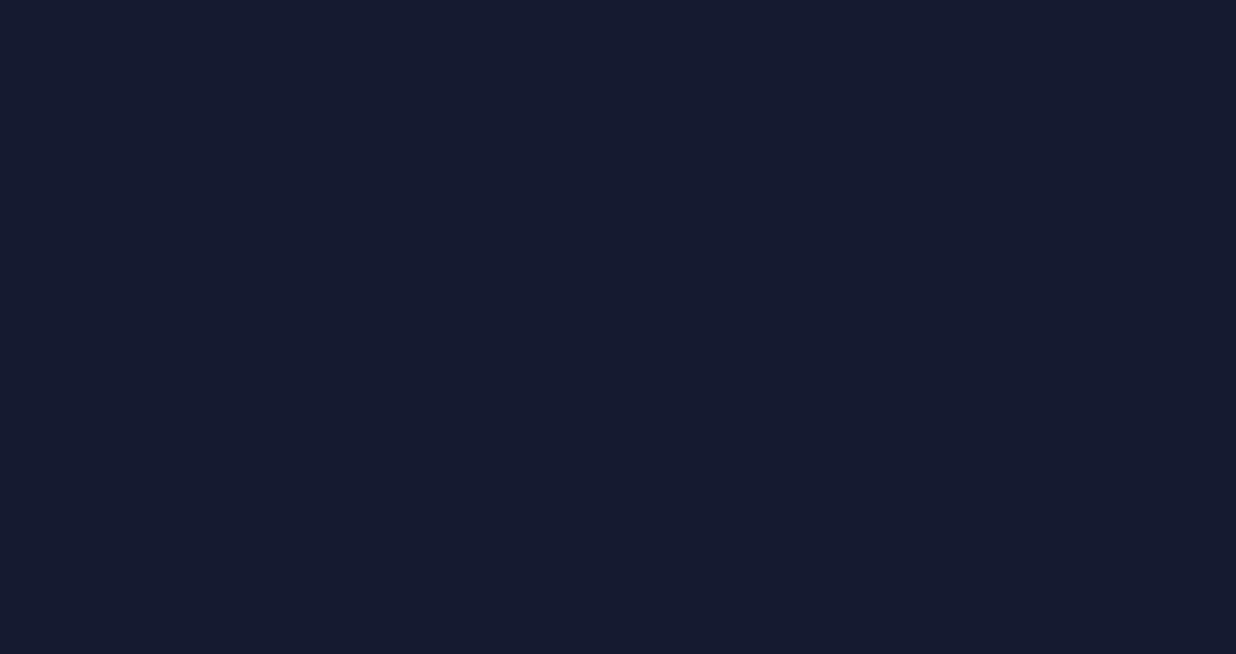 scroll, scrollTop: 0, scrollLeft: 0, axis: both 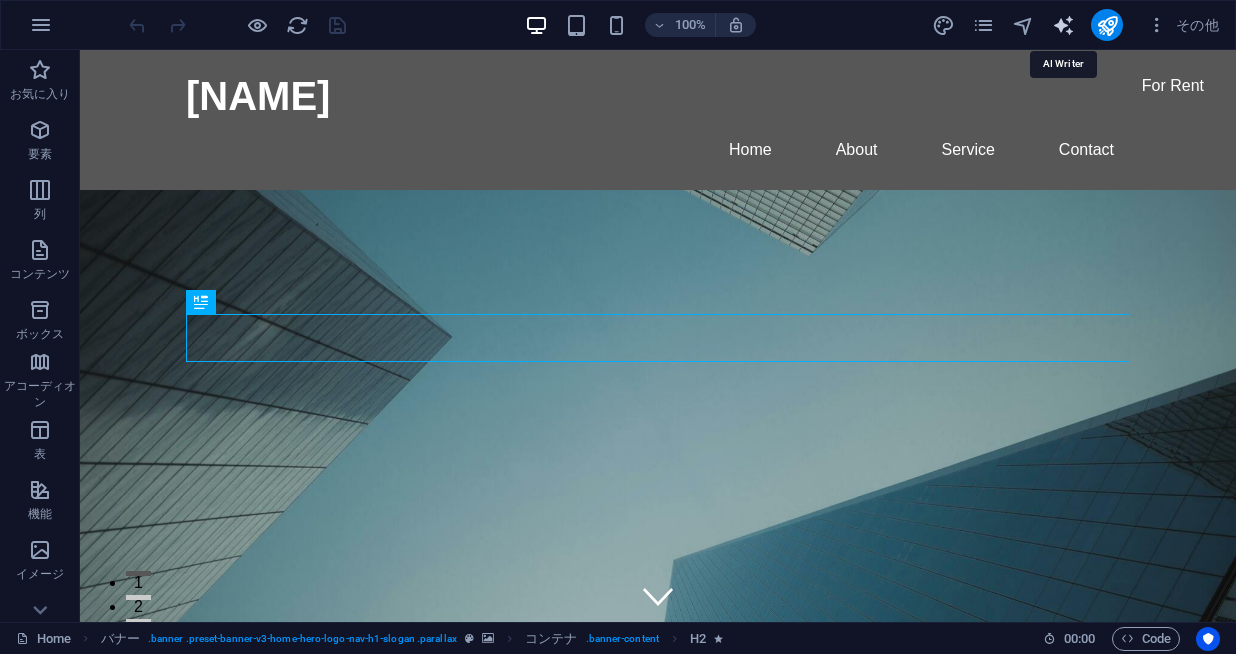 click at bounding box center [1063, 25] 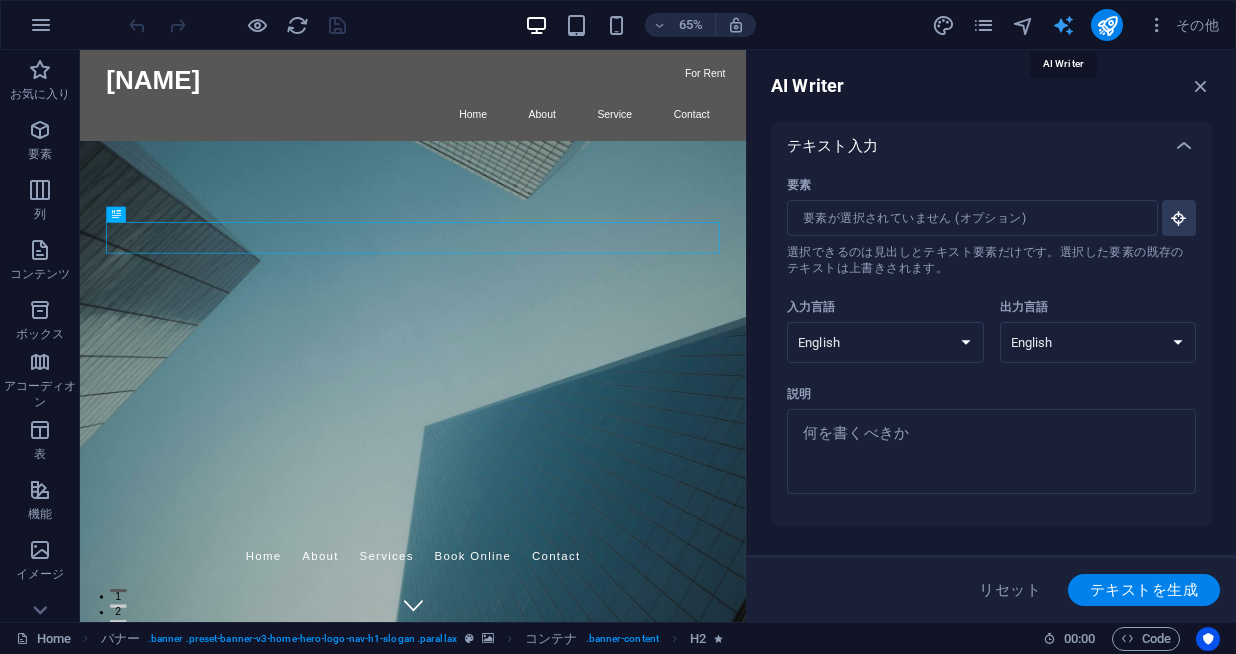 scroll, scrollTop: 0, scrollLeft: 0, axis: both 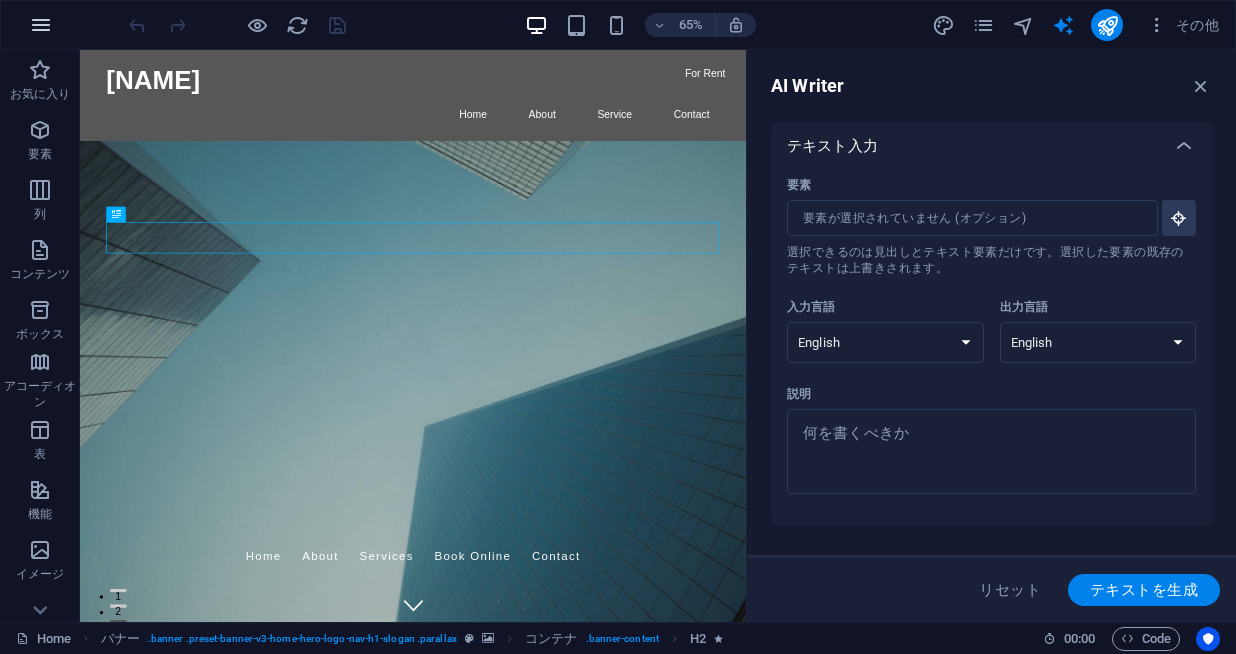 click at bounding box center [41, 25] 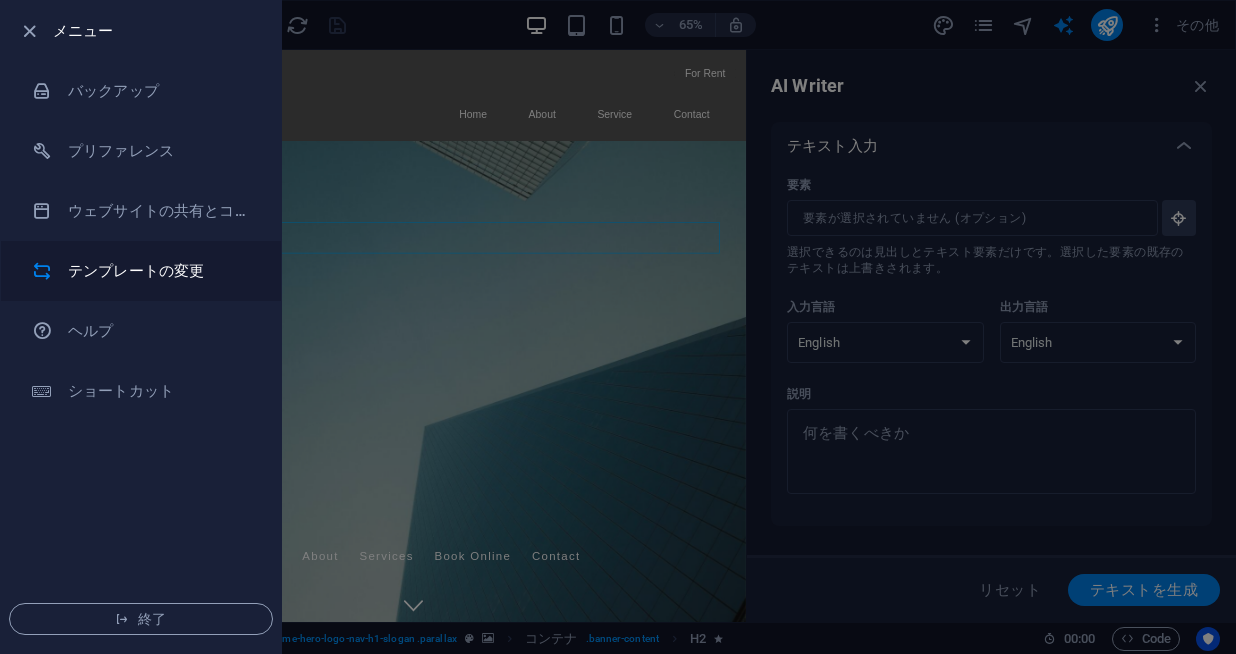 click on "テンプレートの変更" at bounding box center [160, 271] 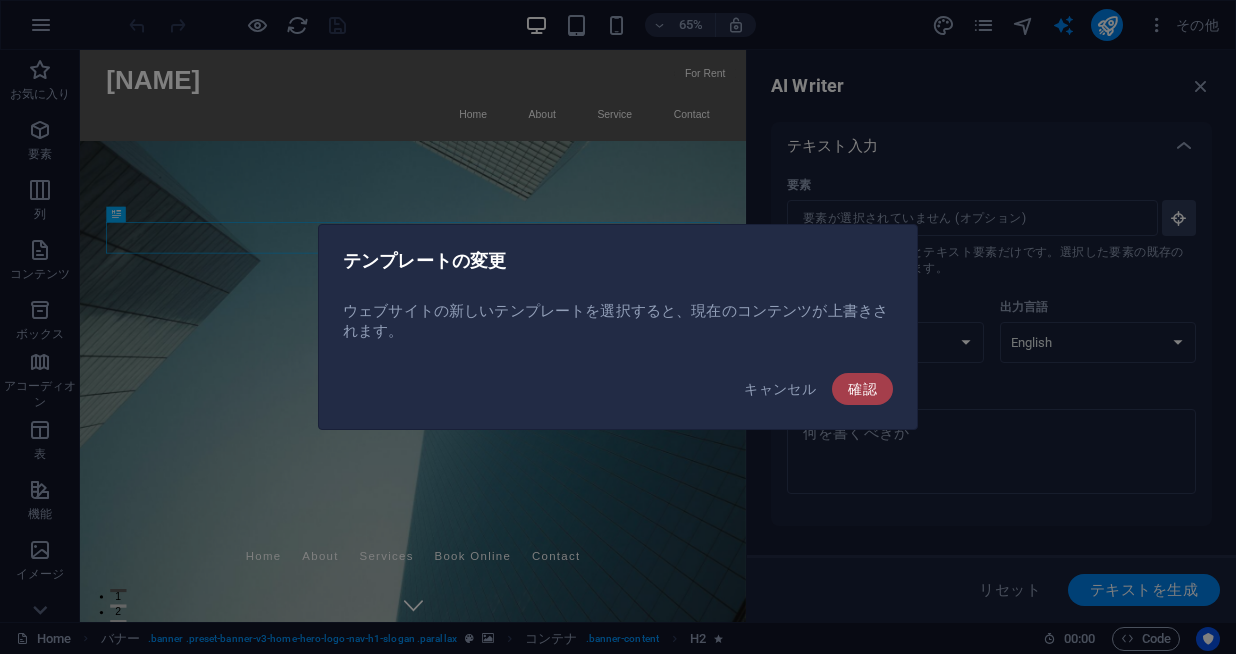 click on "確認" at bounding box center (862, 389) 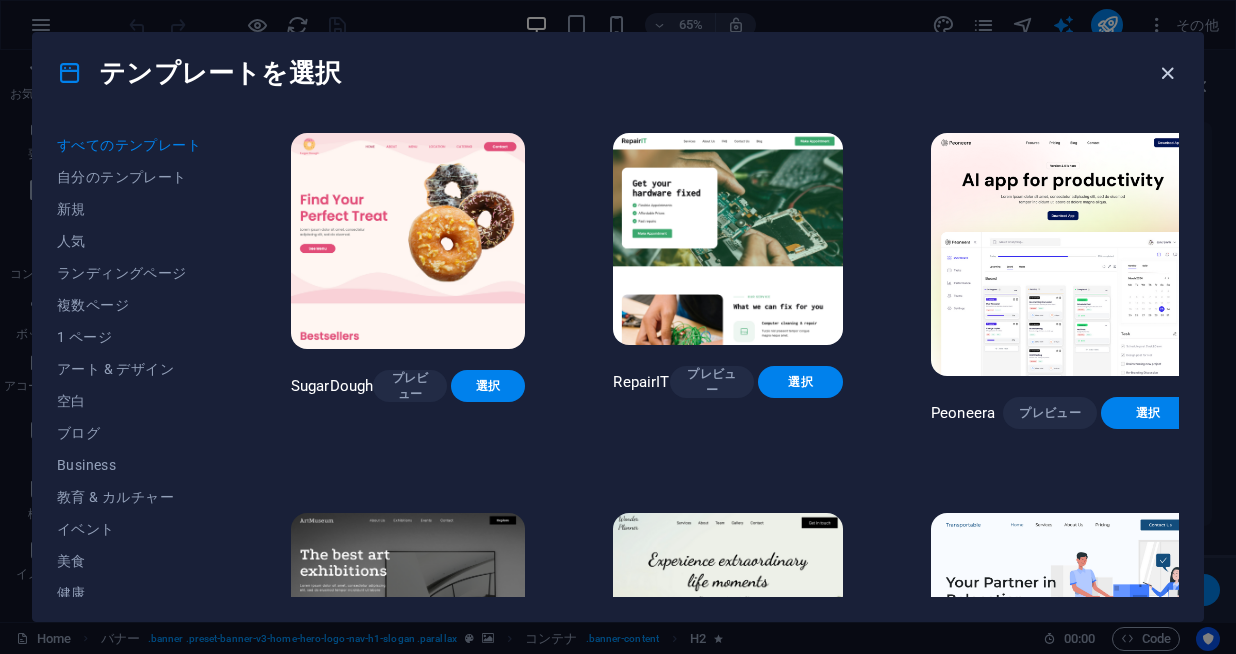 click at bounding box center (1167, 73) 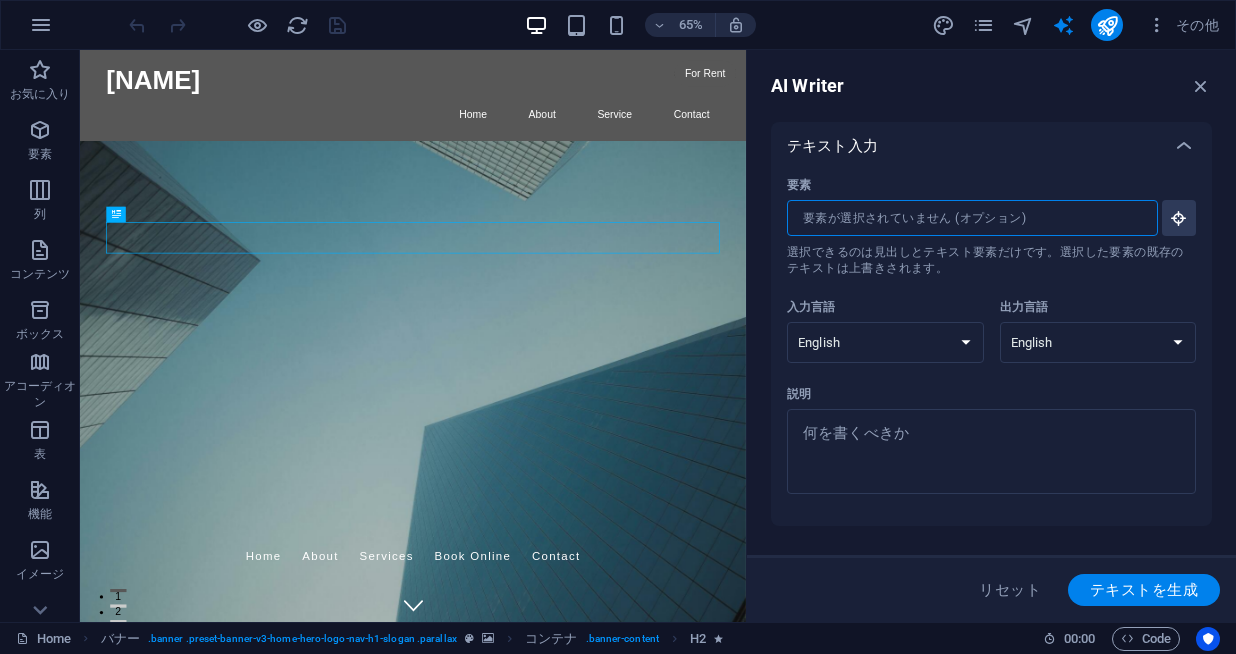 click on "要素 ​ 選択できるのは見出しとテキスト要素だけです。選択した要素の既存のテキストは上書きされます。" at bounding box center (965, 218) 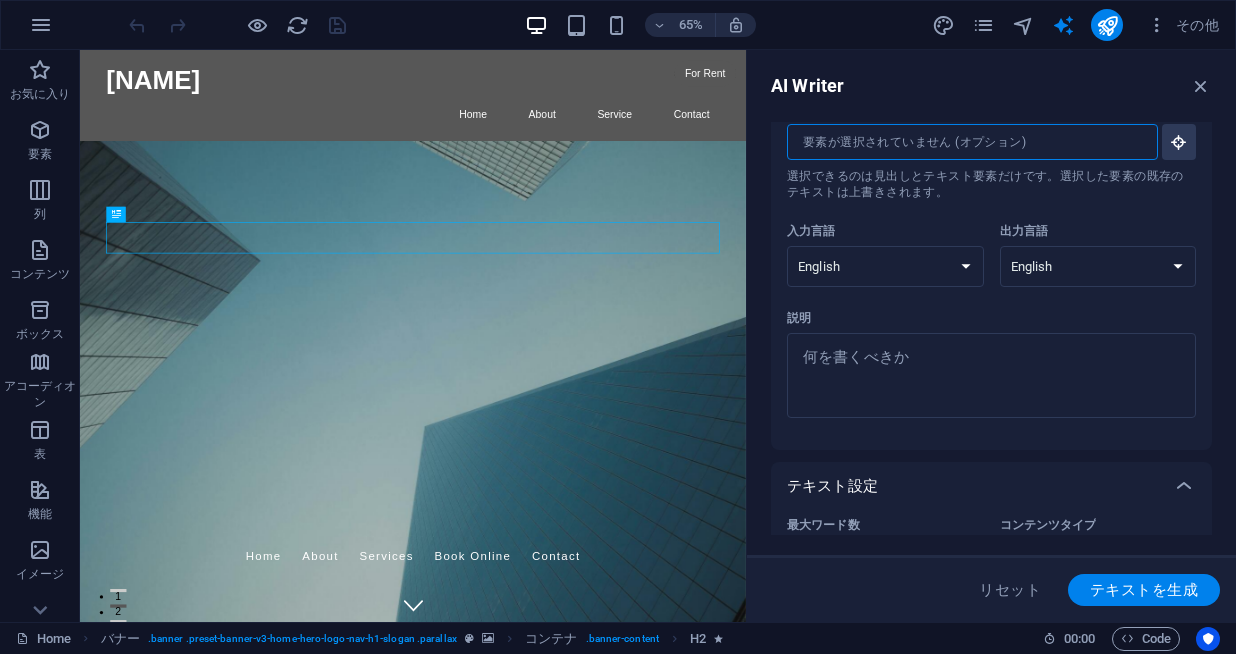 scroll, scrollTop: 0, scrollLeft: 0, axis: both 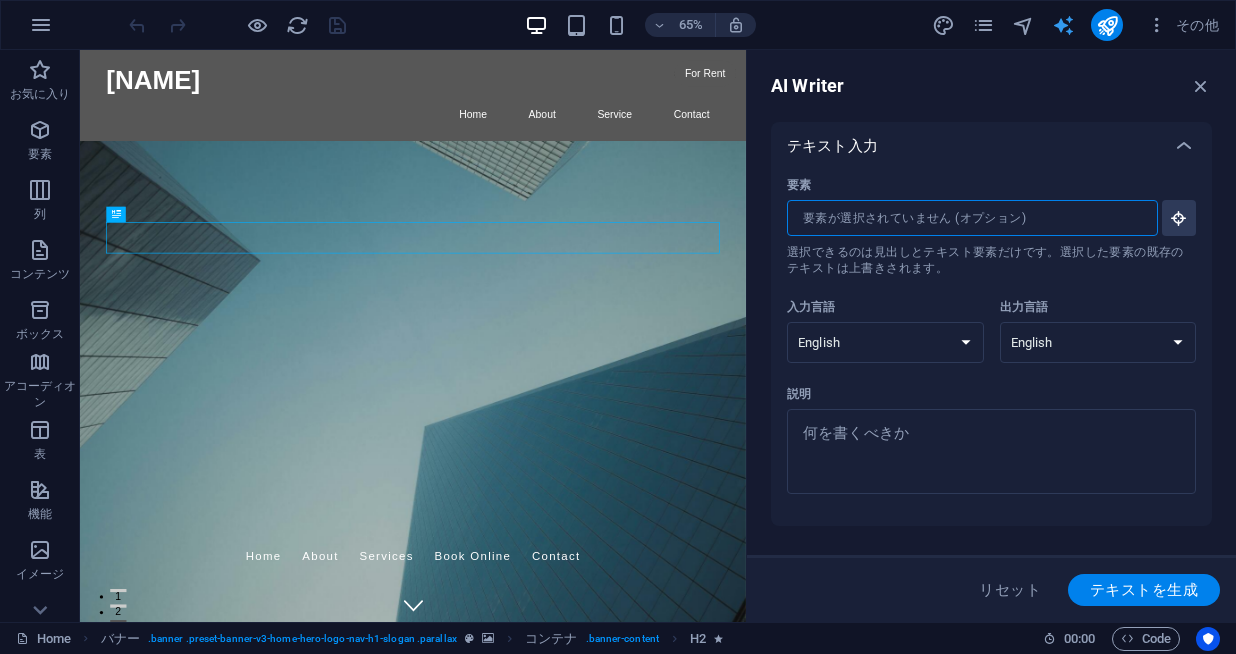click at bounding box center [1063, 25] 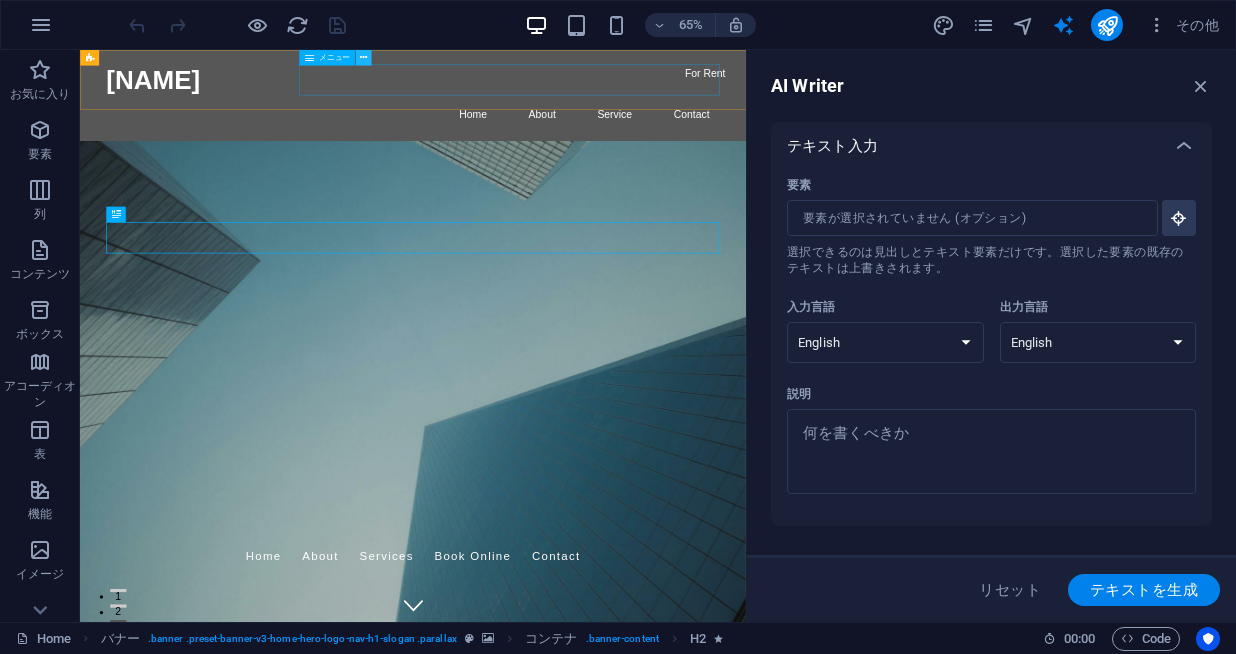 click at bounding box center [364, 58] 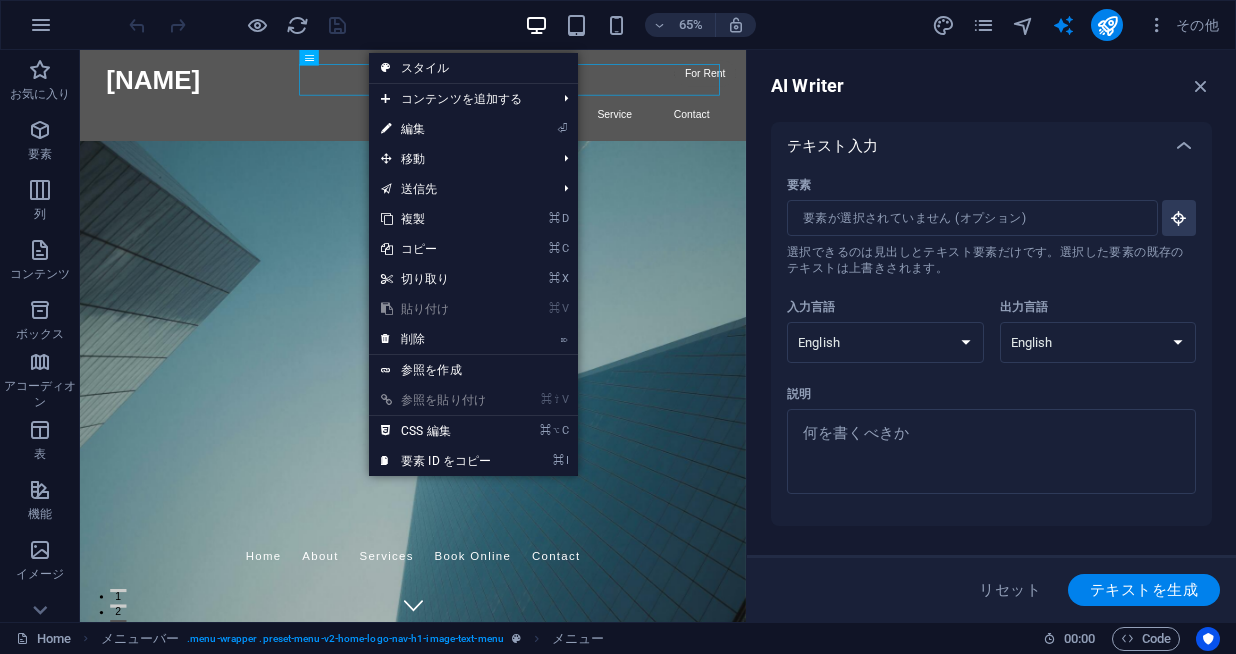 click on "65% その他" at bounding box center [618, 25] 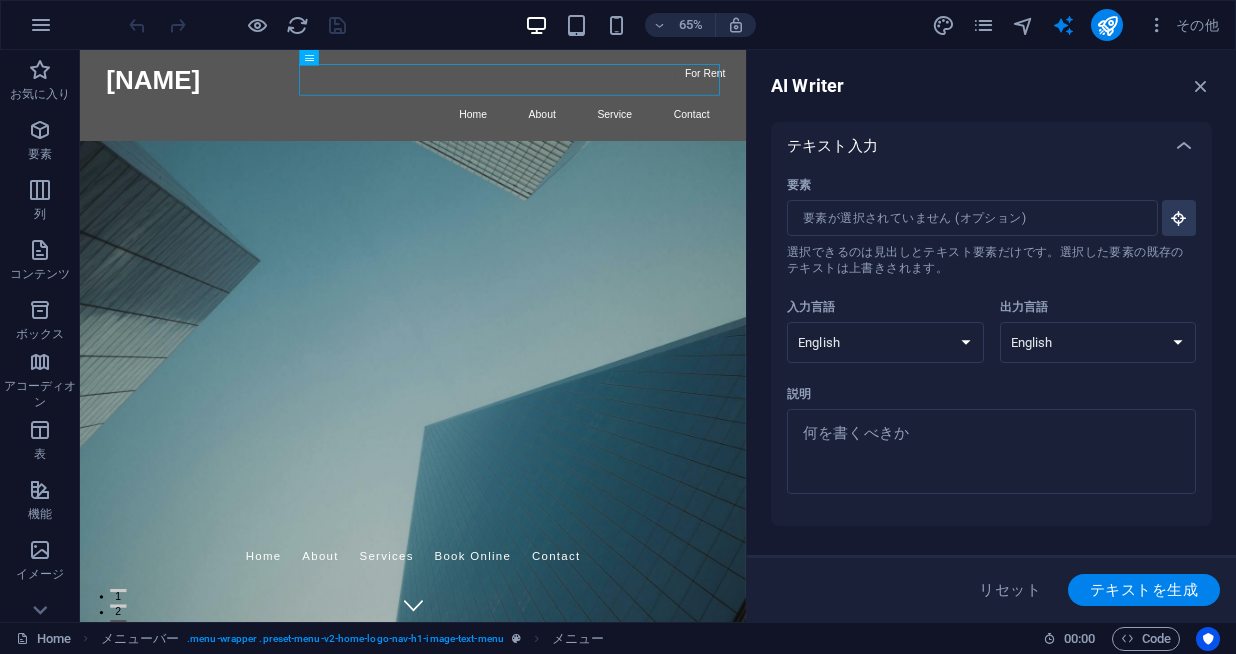 click on "65% その他" at bounding box center [676, 25] 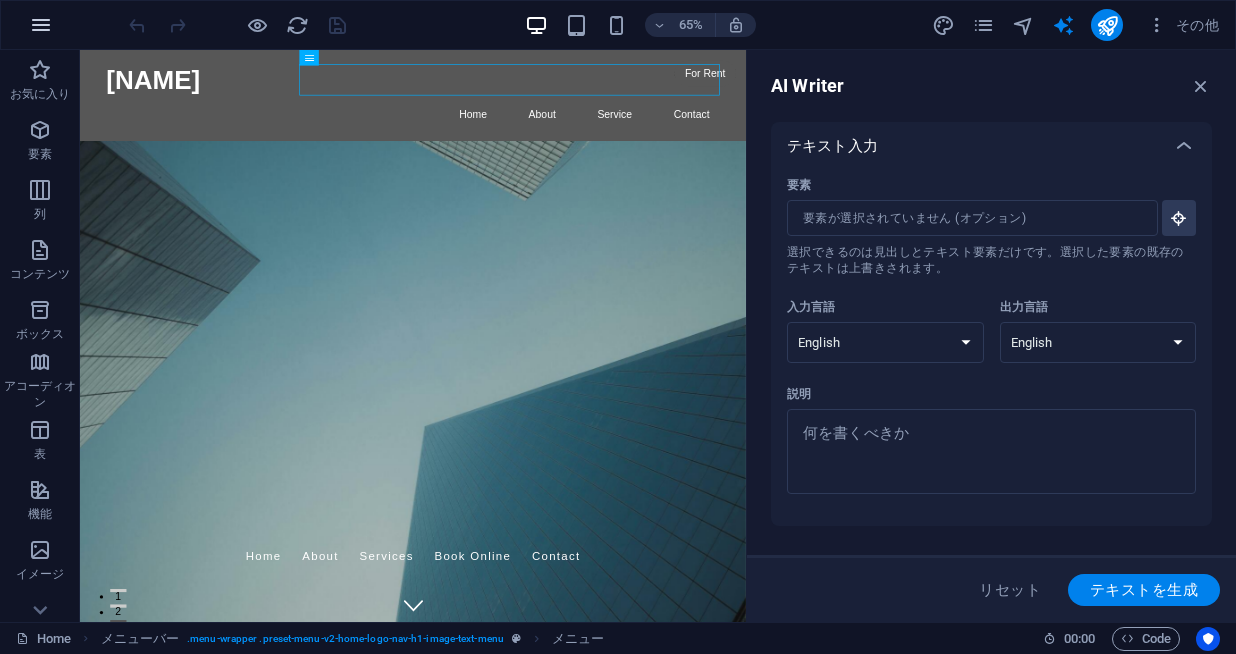 click at bounding box center (41, 25) 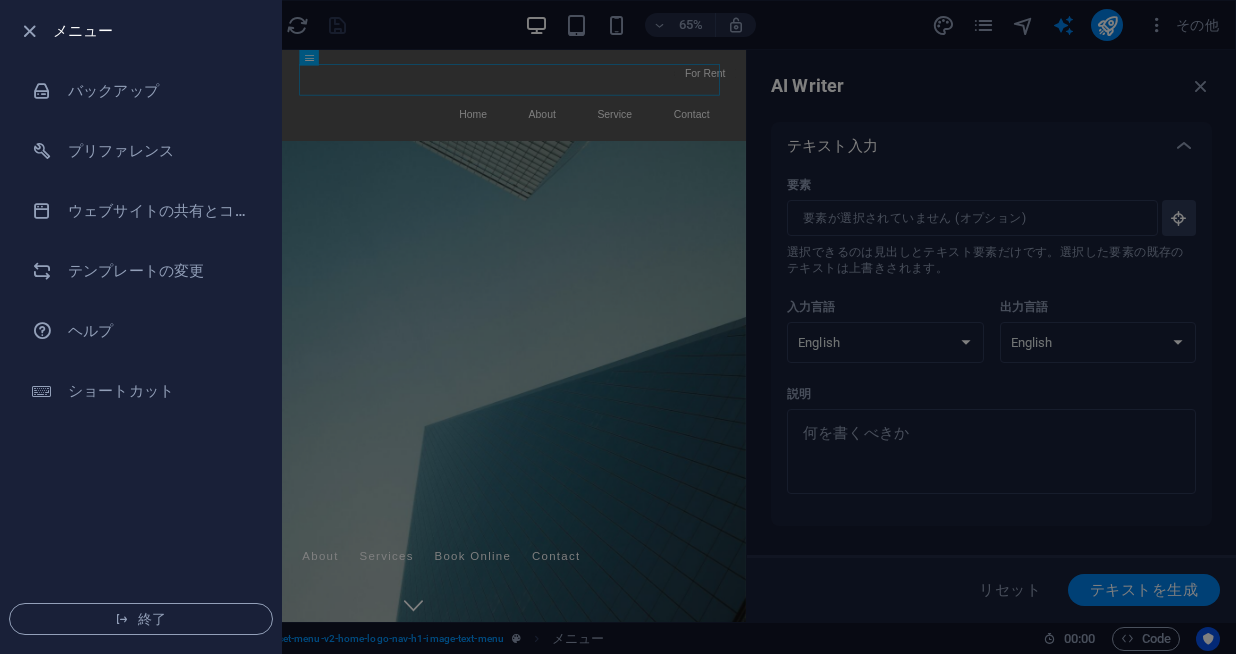 click at bounding box center (618, 327) 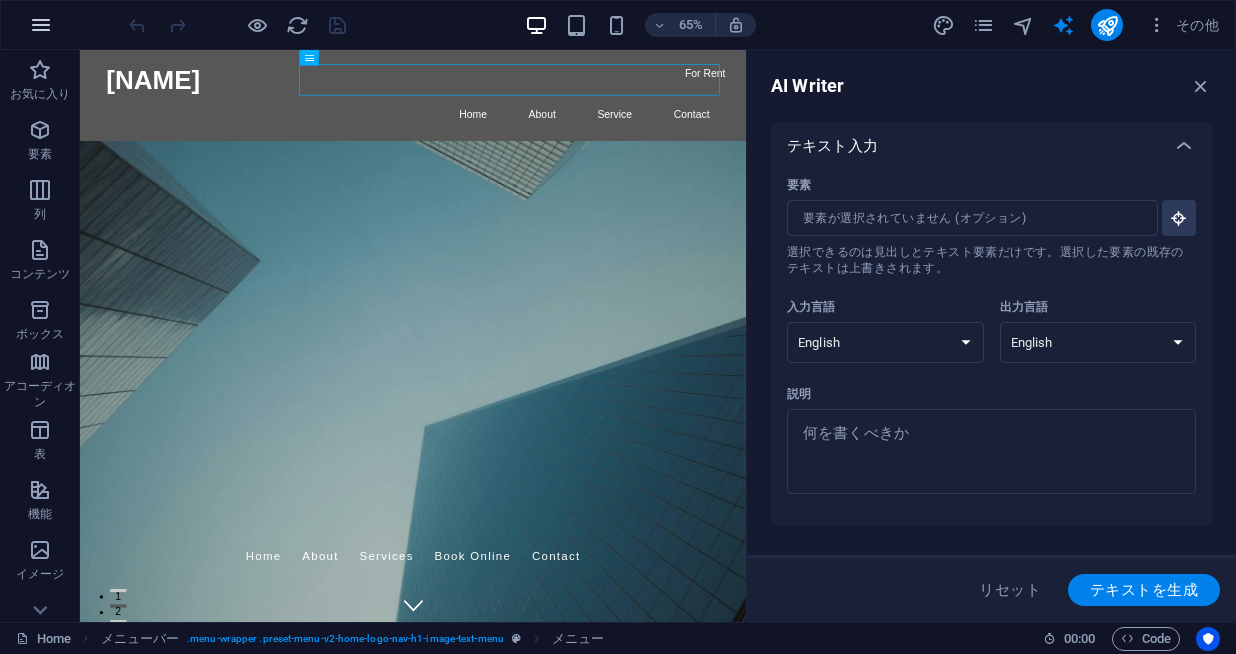 click at bounding box center [41, 25] 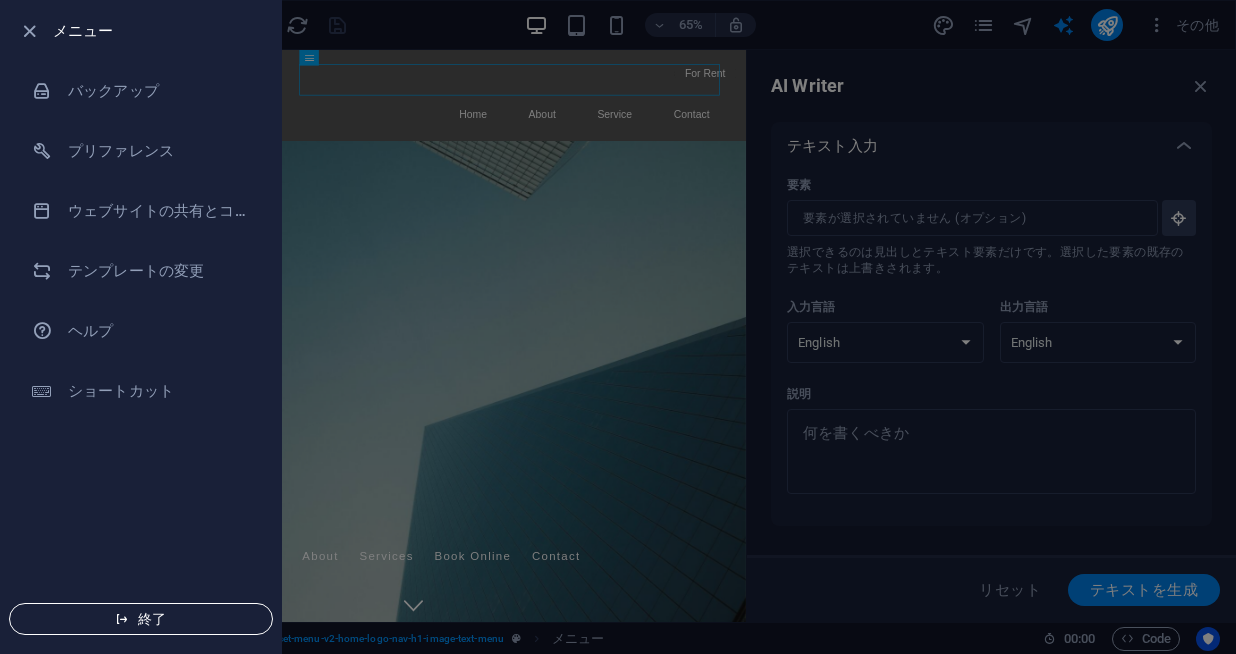 click on "終了" at bounding box center (141, 619) 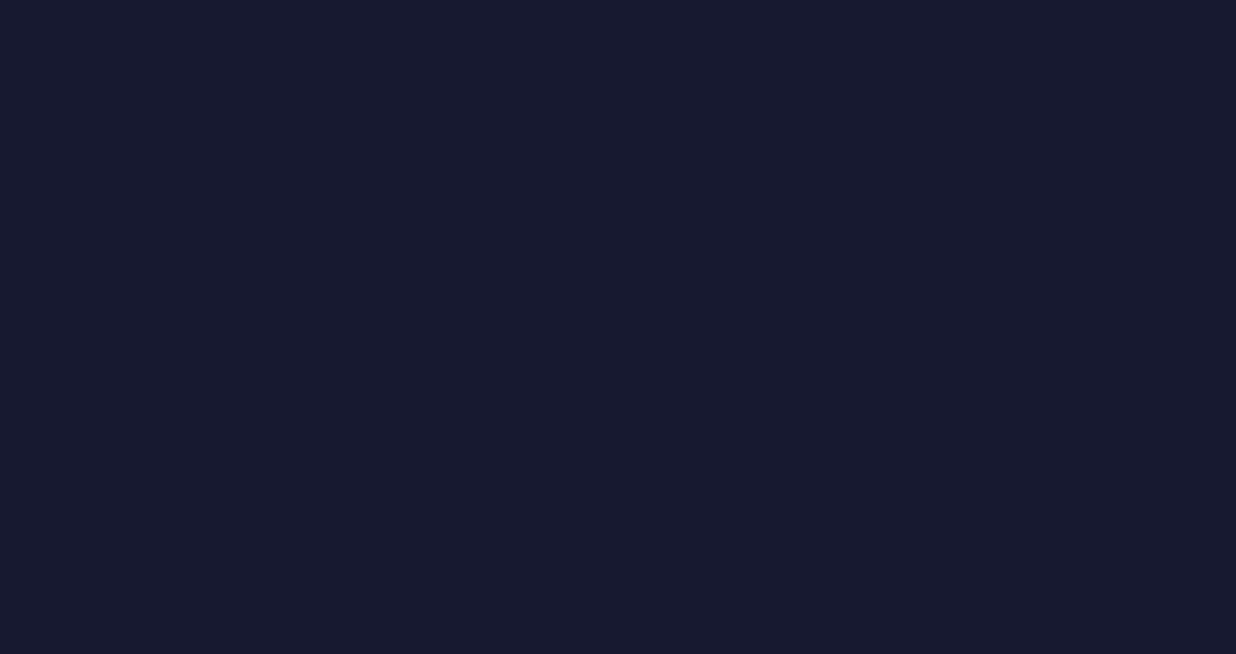 scroll, scrollTop: 0, scrollLeft: 0, axis: both 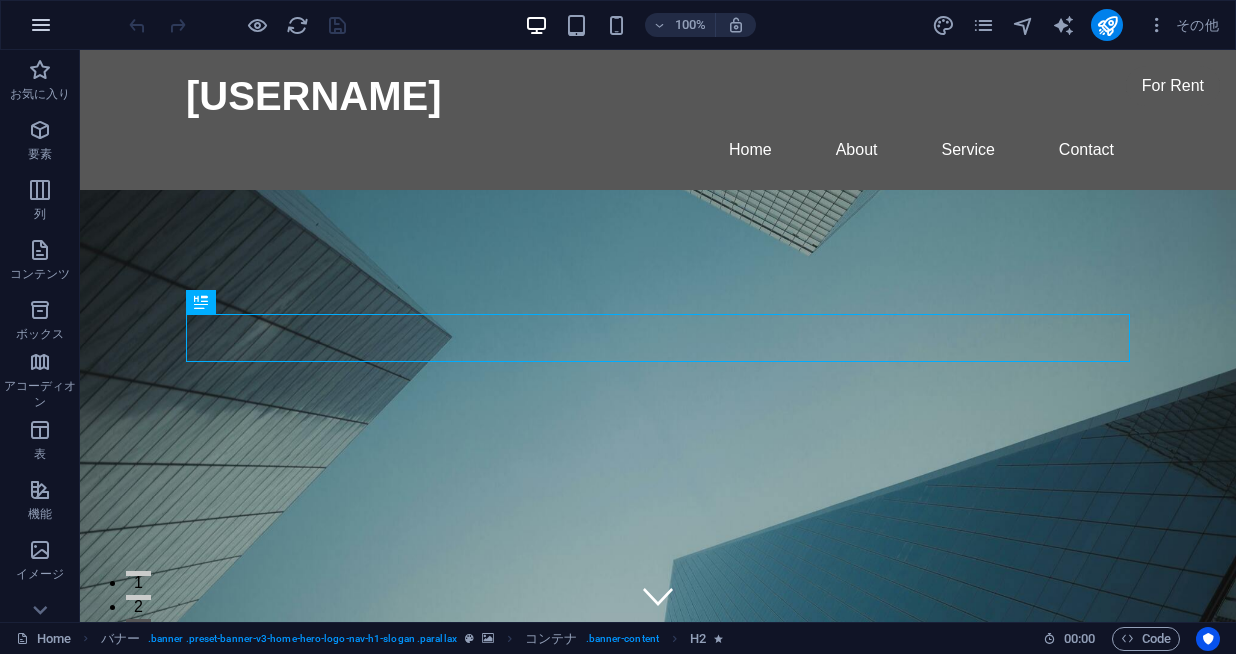 click at bounding box center [41, 25] 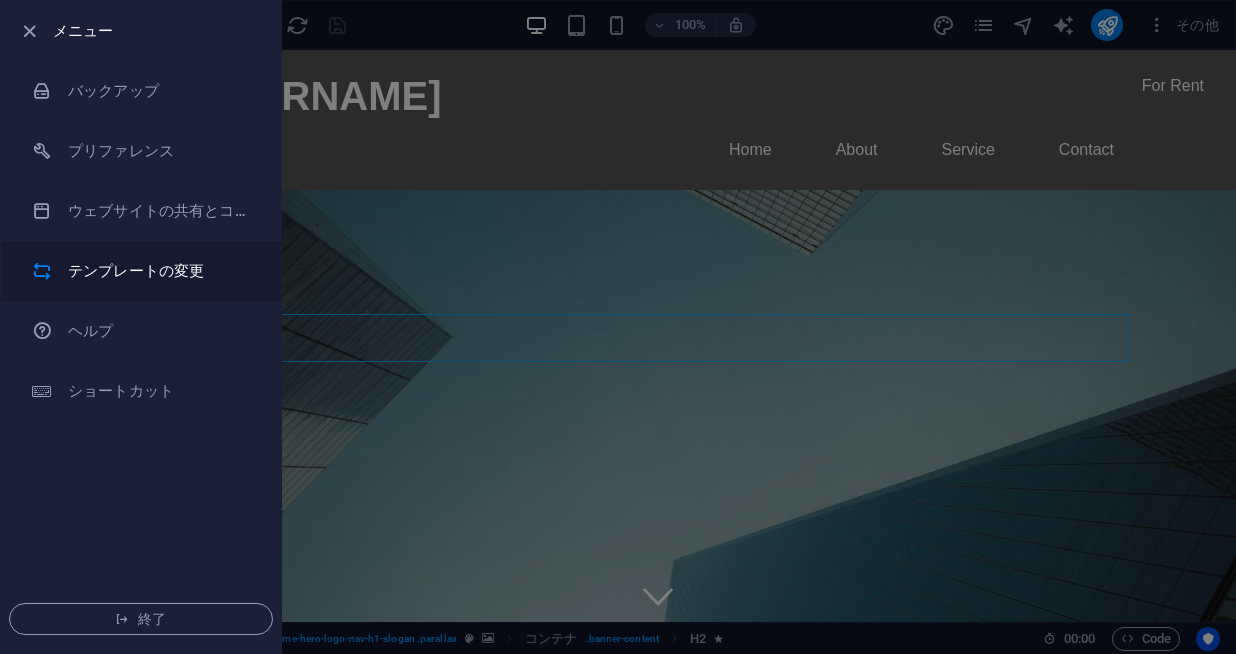 click on "テンプレートの変更" at bounding box center (160, 271) 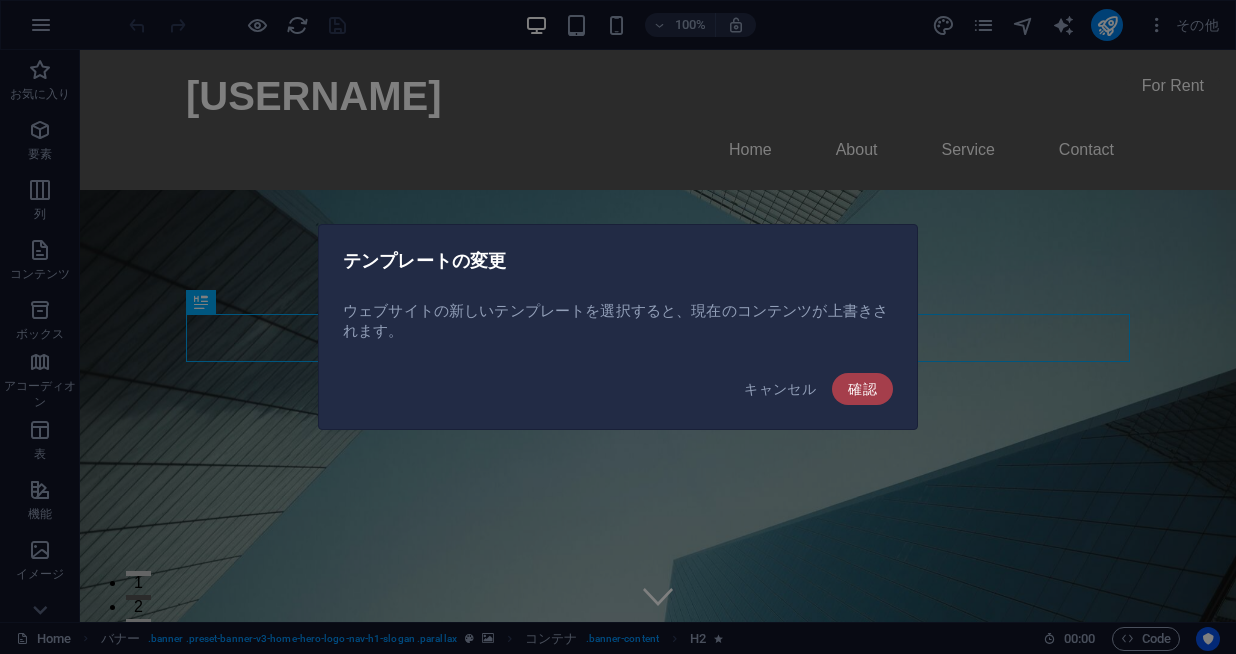 click on "確認" at bounding box center (862, 389) 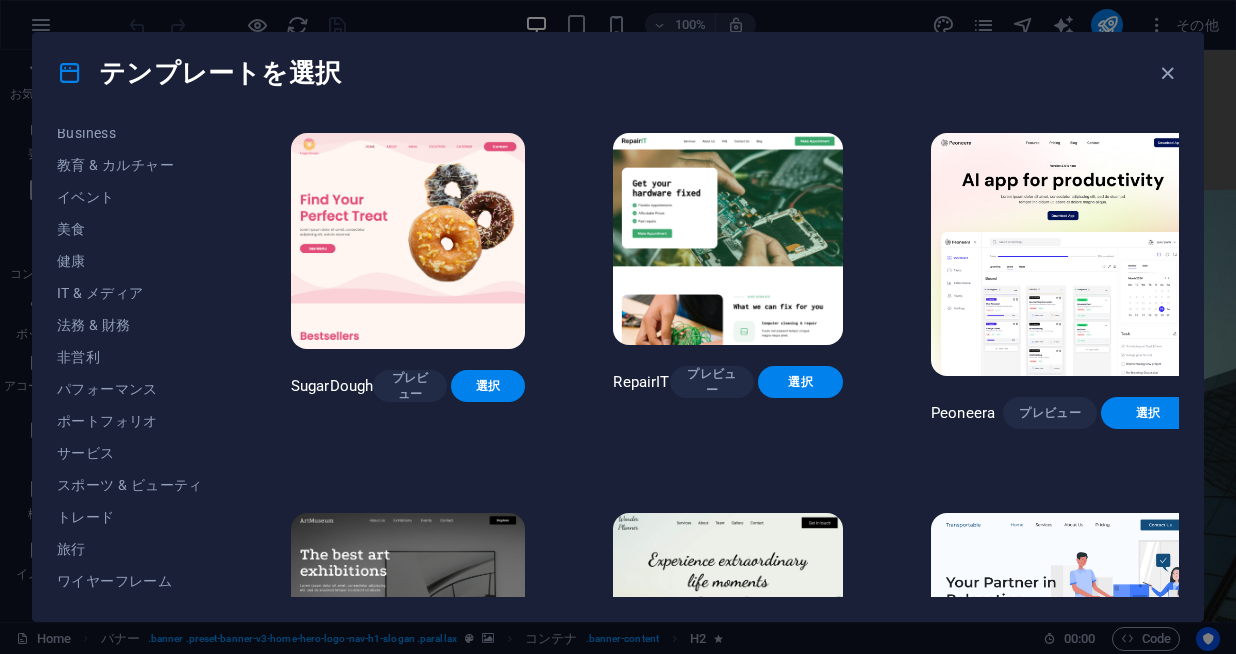 scroll, scrollTop: 0, scrollLeft: 0, axis: both 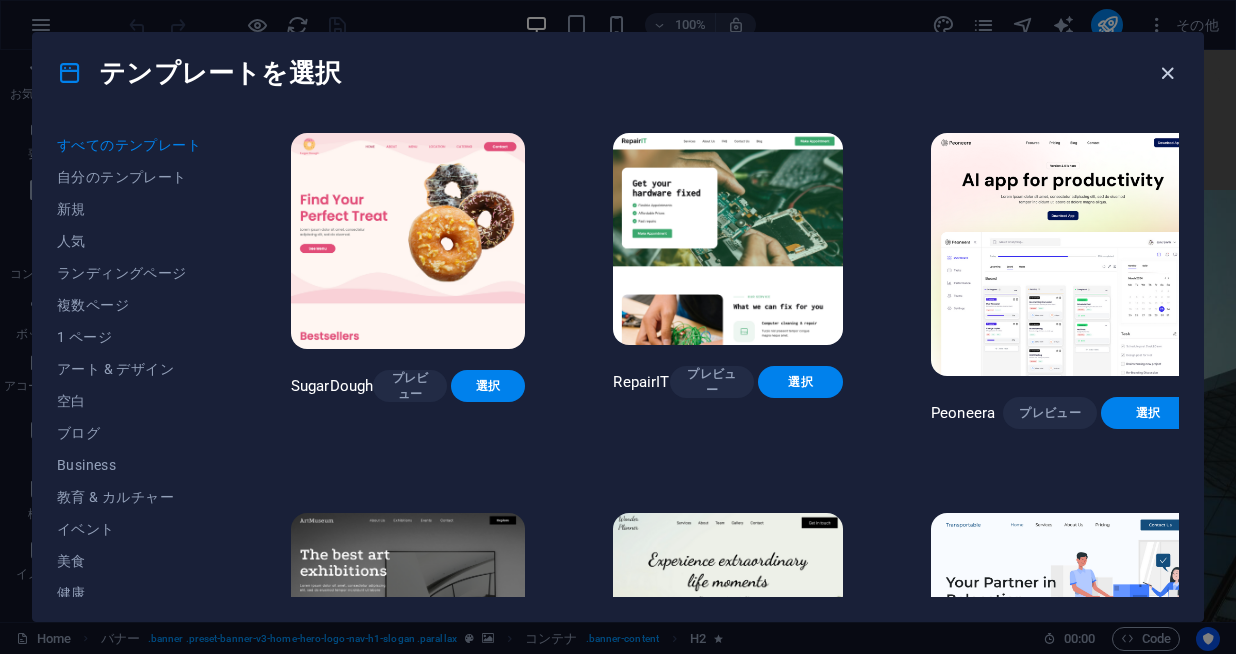 click at bounding box center [1167, 73] 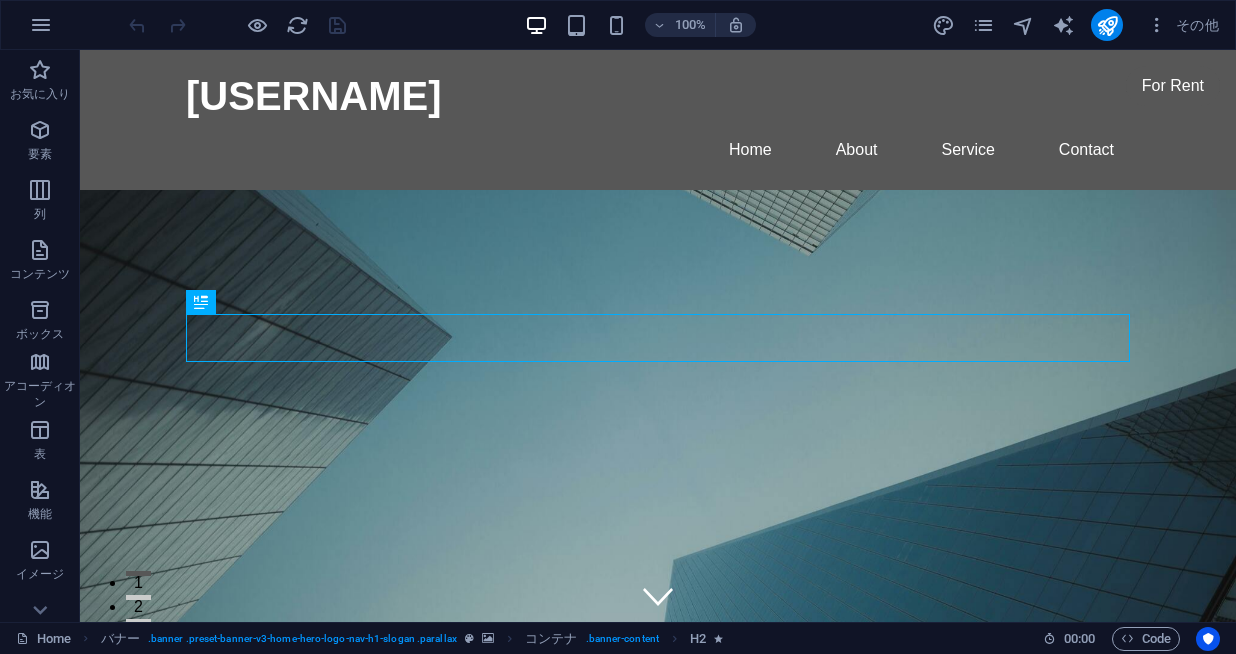 click on "100% その他" at bounding box center (676, 25) 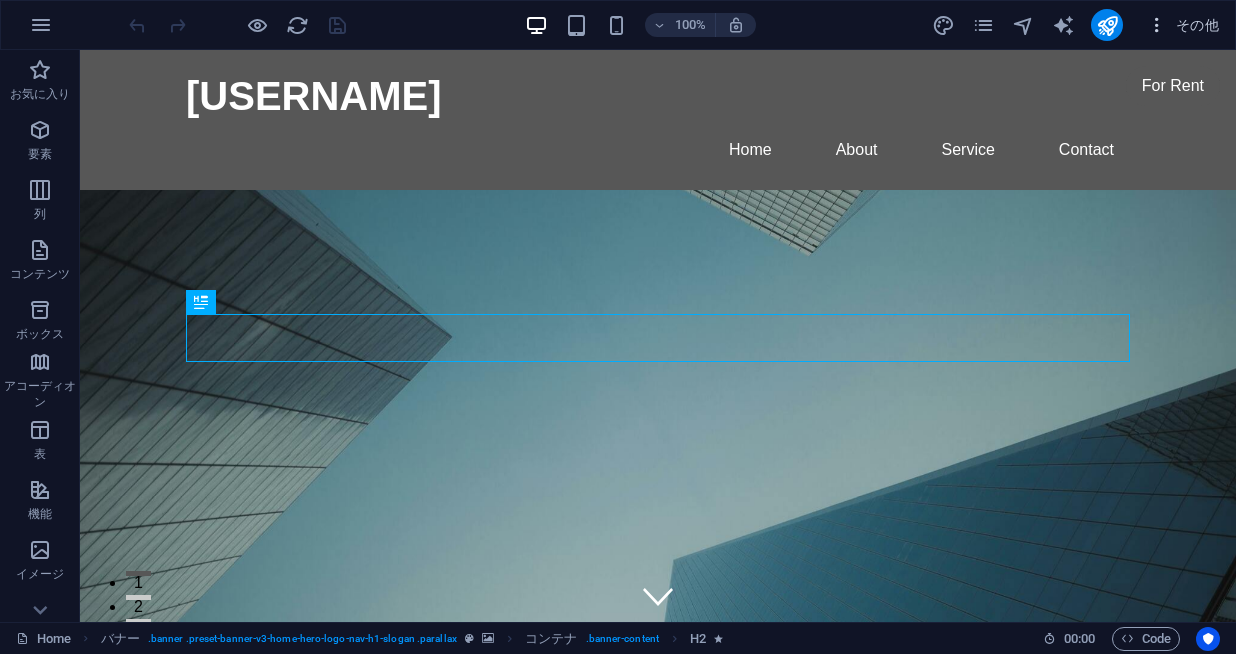 click at bounding box center [1157, 25] 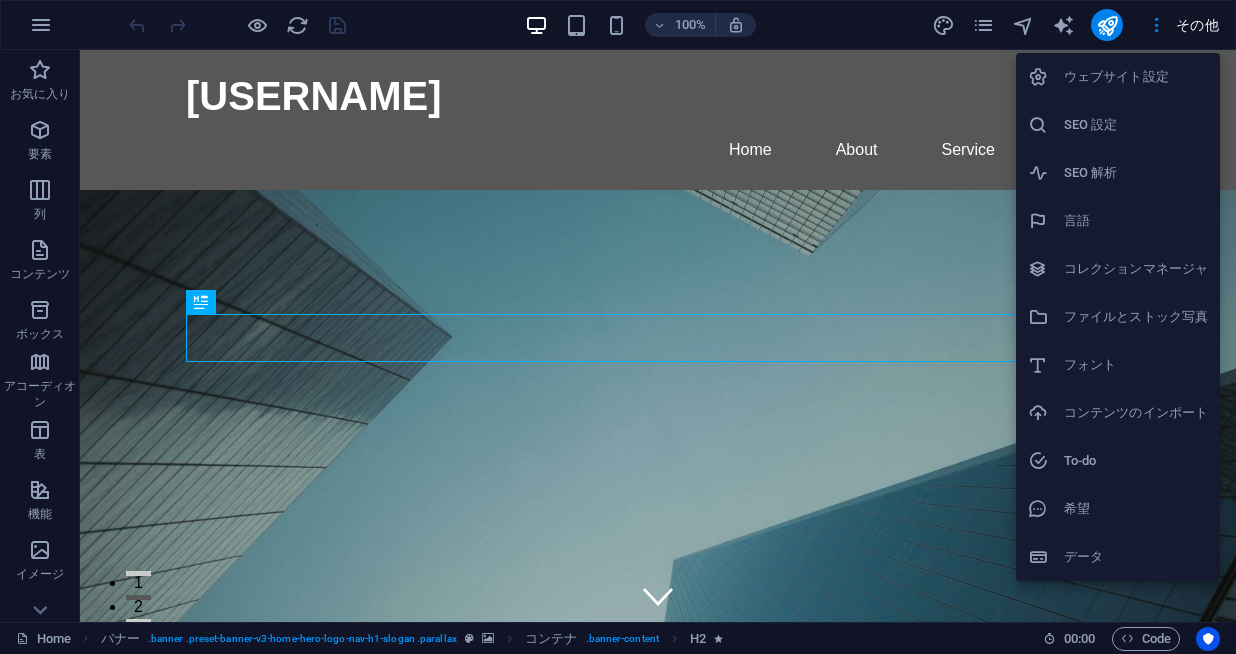 click at bounding box center [618, 327] 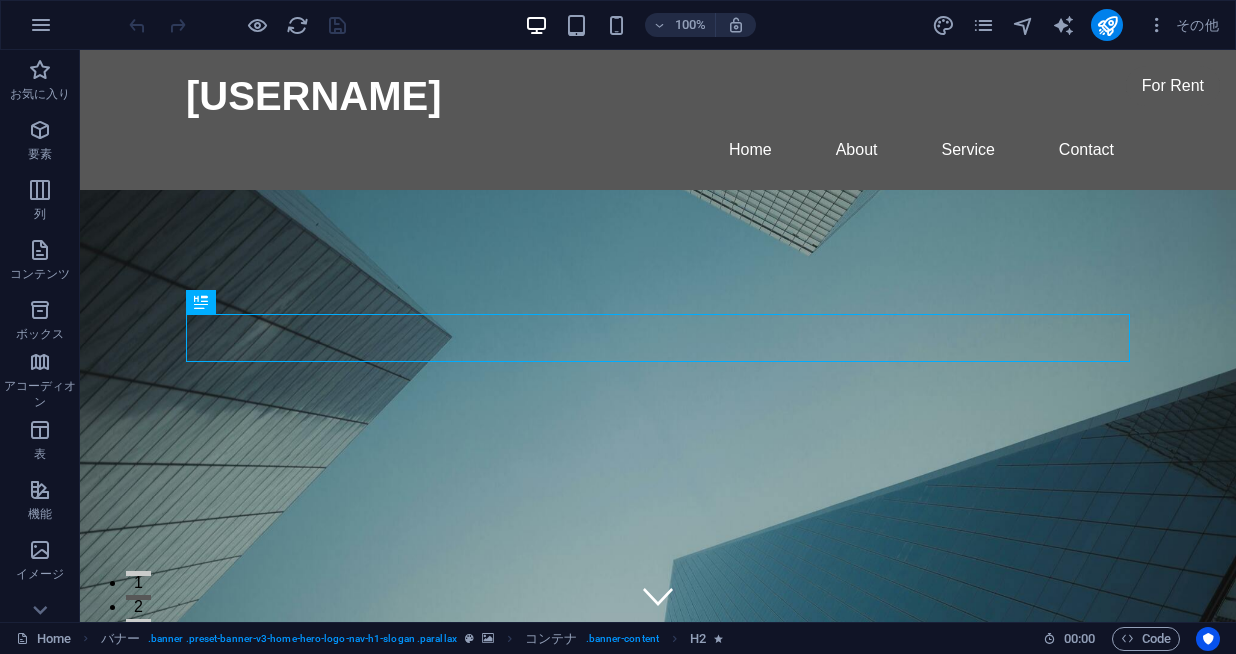 click on "その他" at bounding box center (1183, 25) 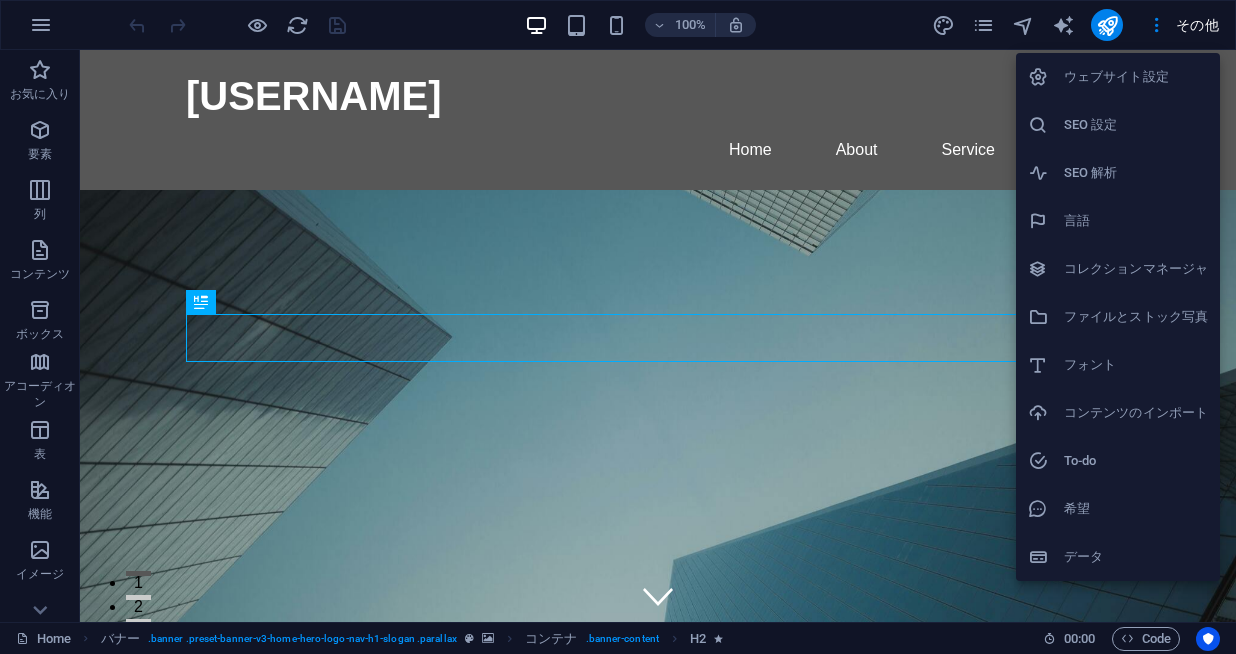 click at bounding box center [618, 327] 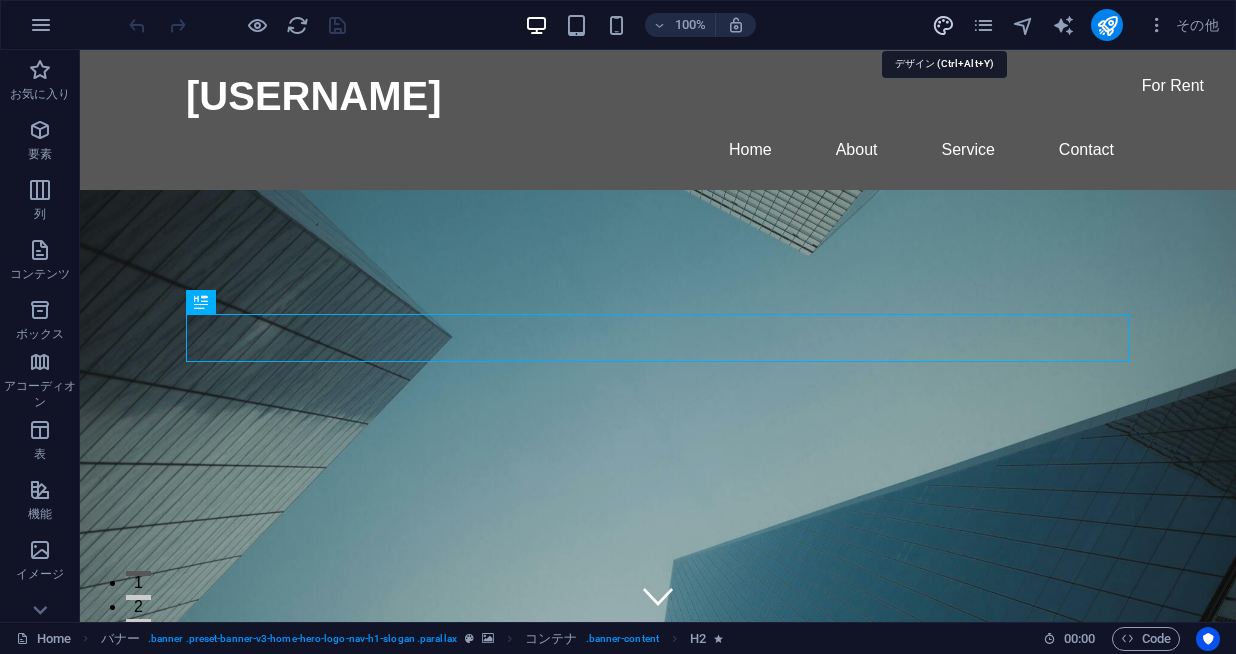 click at bounding box center [943, 25] 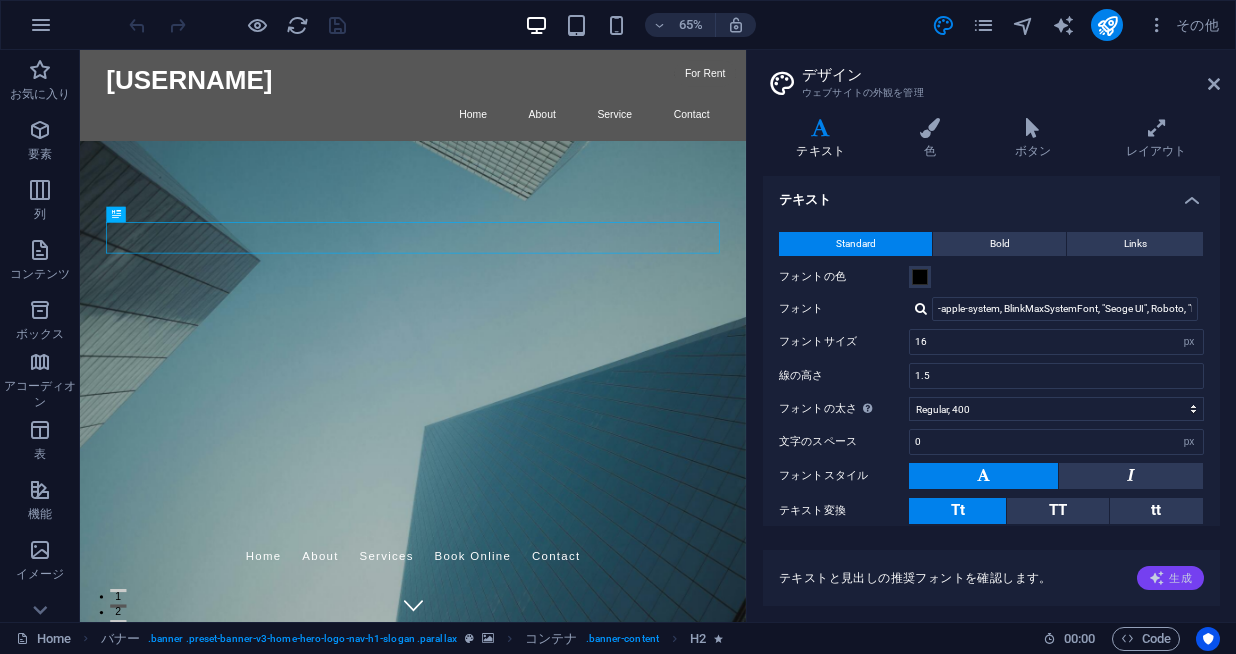 click on "生成" at bounding box center [1170, 578] 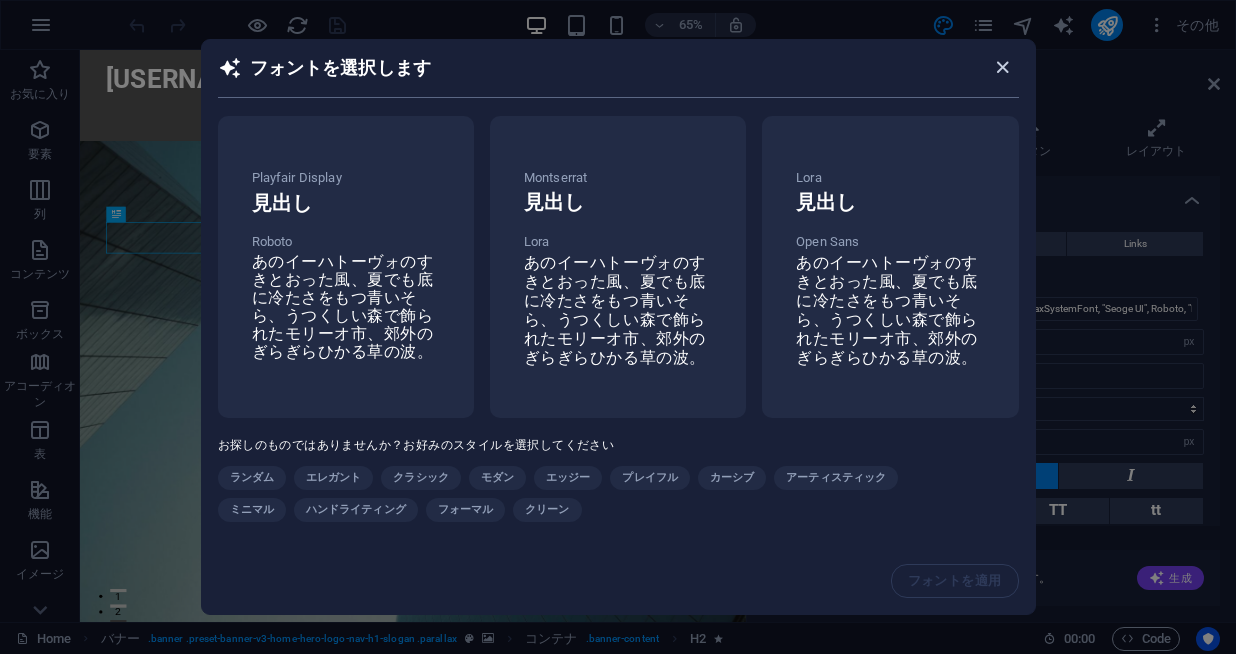 click at bounding box center [1002, 67] 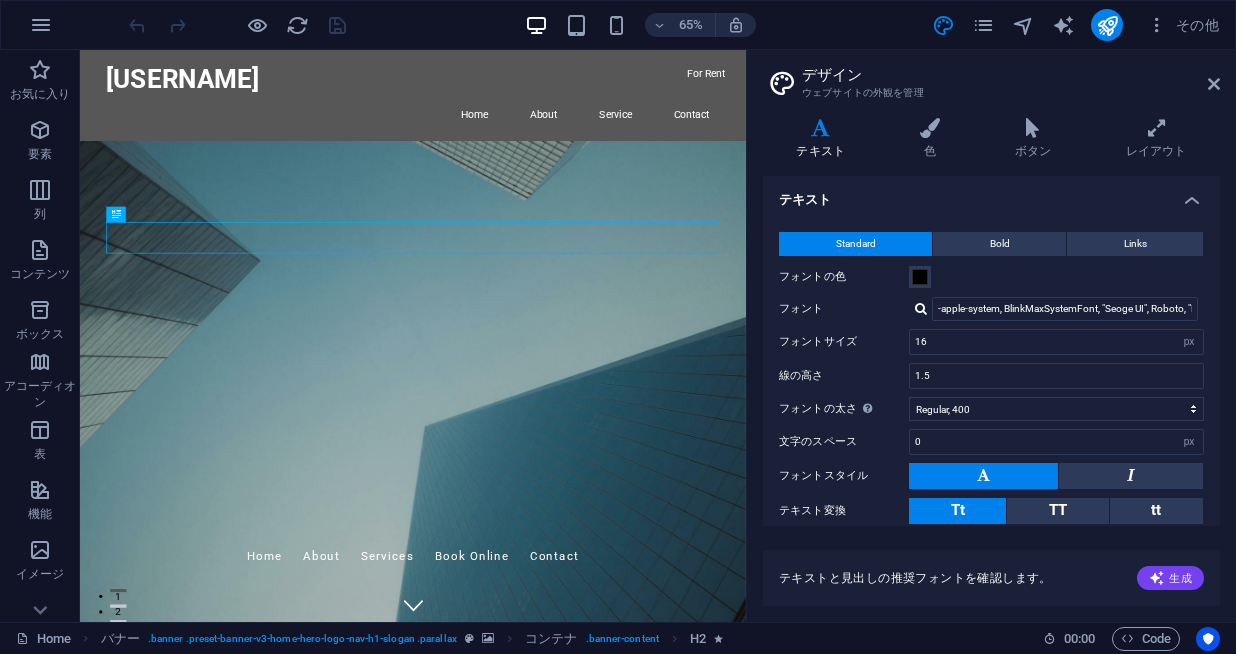 click on "デザイン ウェブサイトの外観を管理" at bounding box center [993, 76] 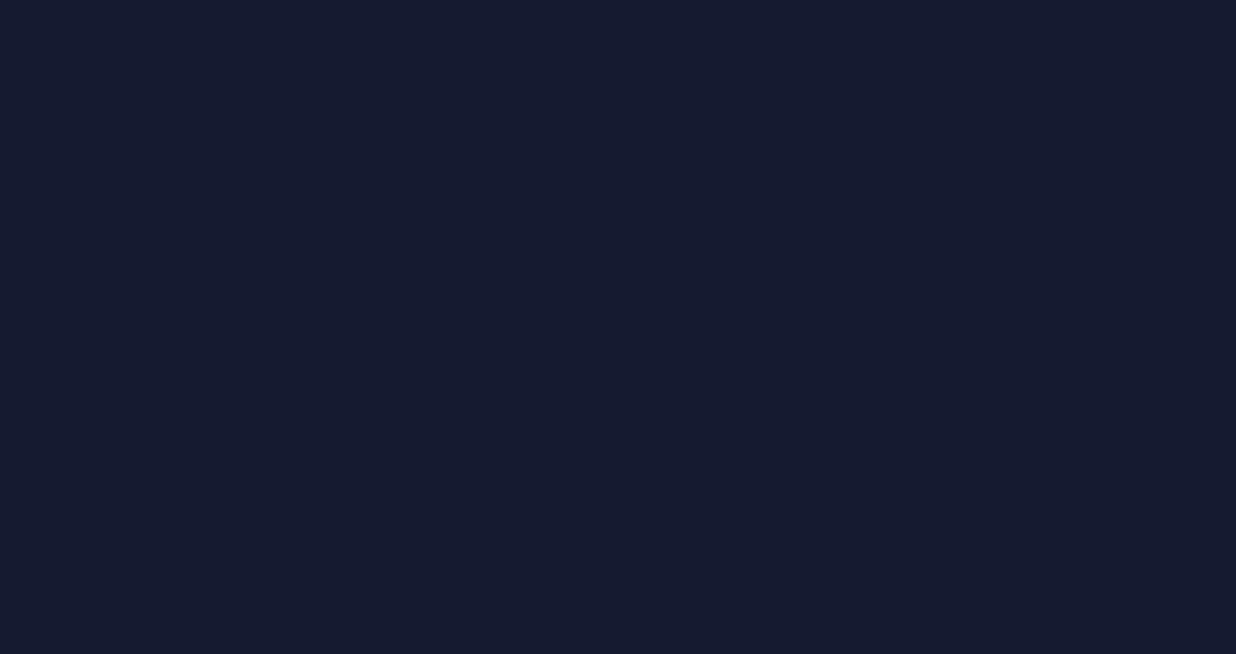 scroll, scrollTop: 0, scrollLeft: 0, axis: both 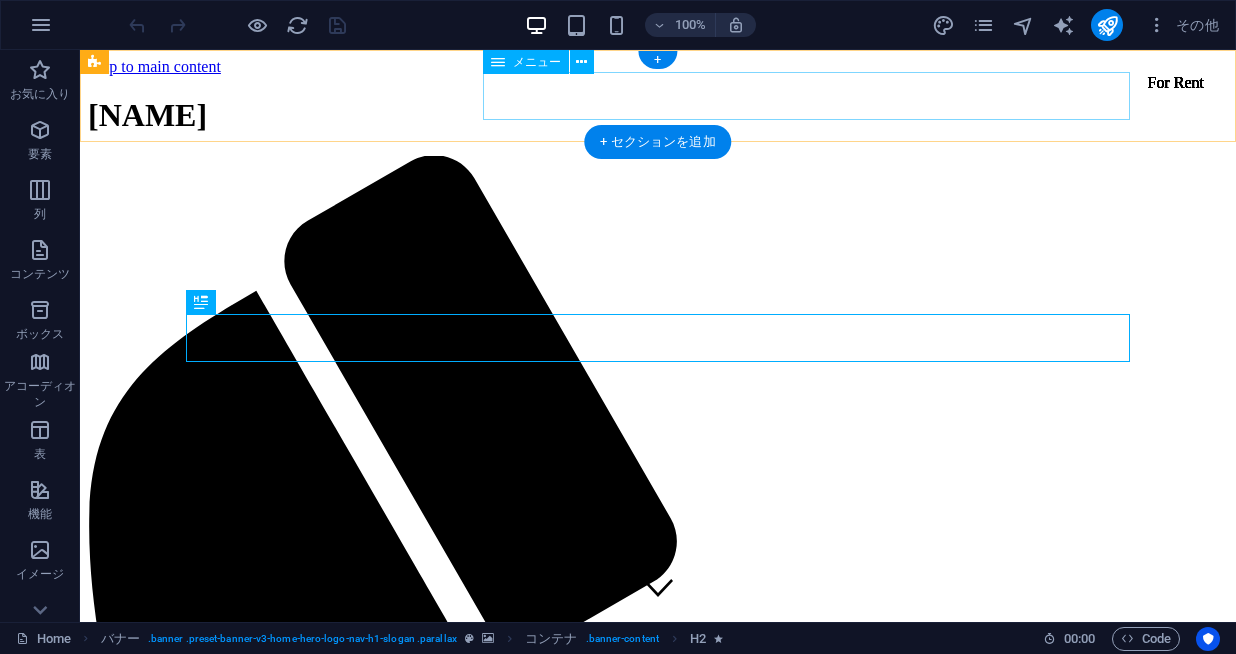 click on "Home About Service Contact" at bounding box center (658, 1704) 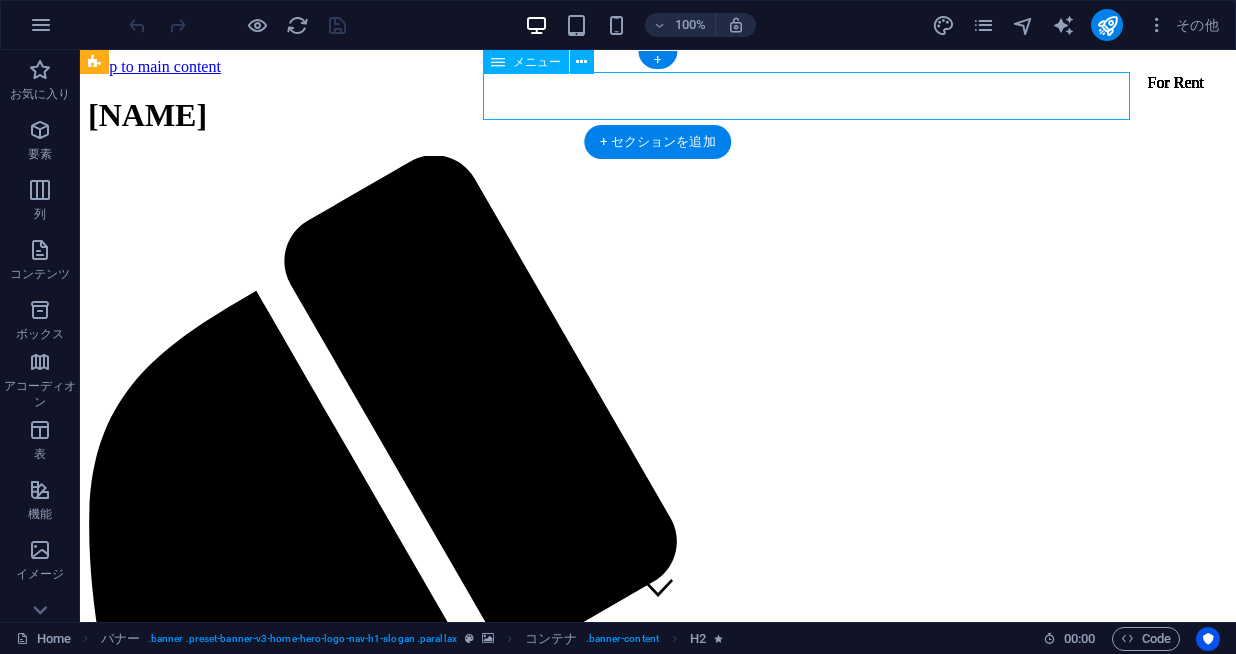 scroll, scrollTop: 0, scrollLeft: 0, axis: both 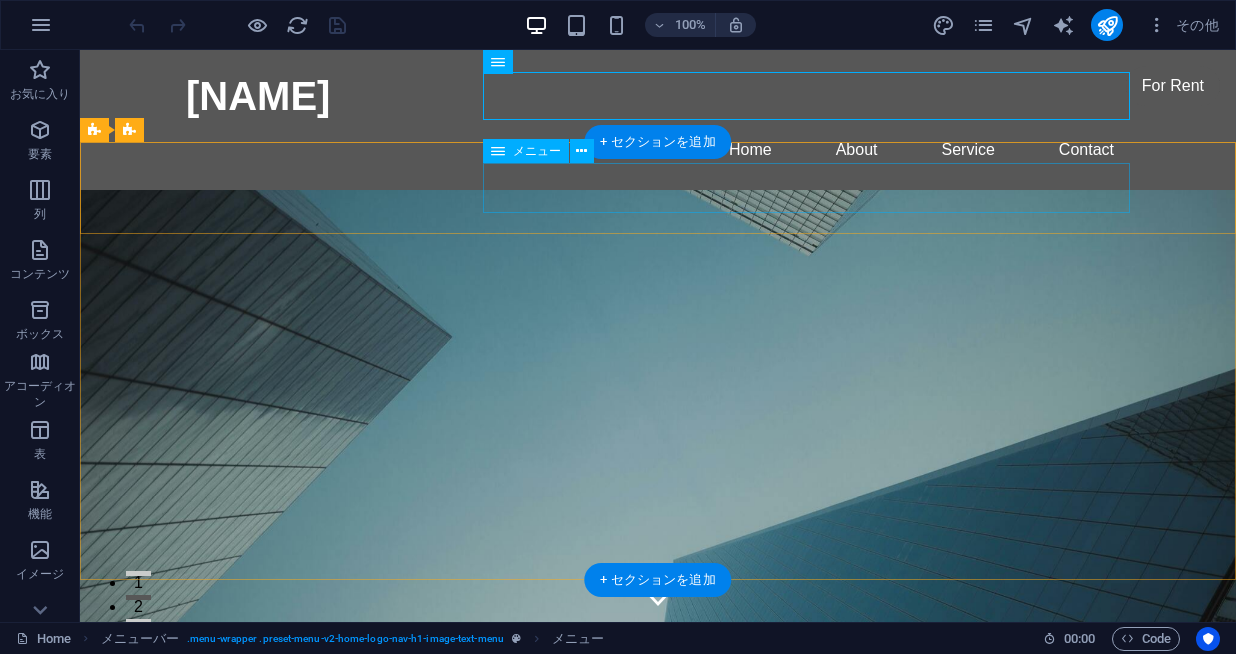 click on "Home About Services Book Online Contact" at bounding box center (658, 830) 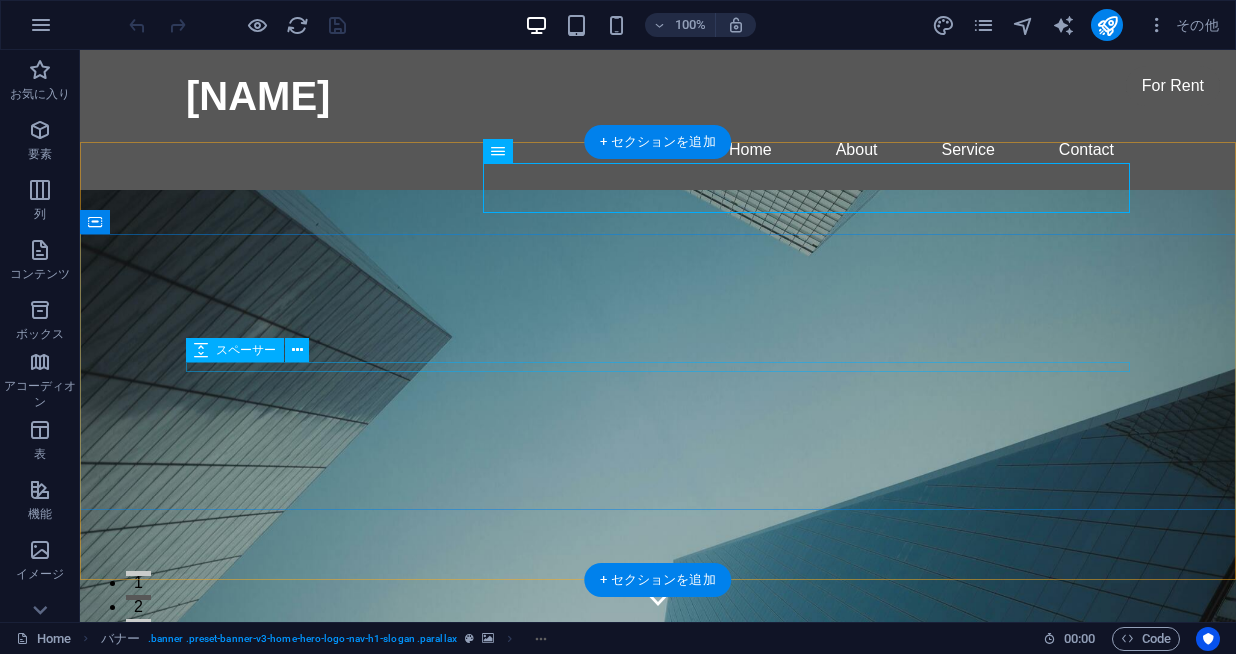 click at bounding box center (658, 1004) 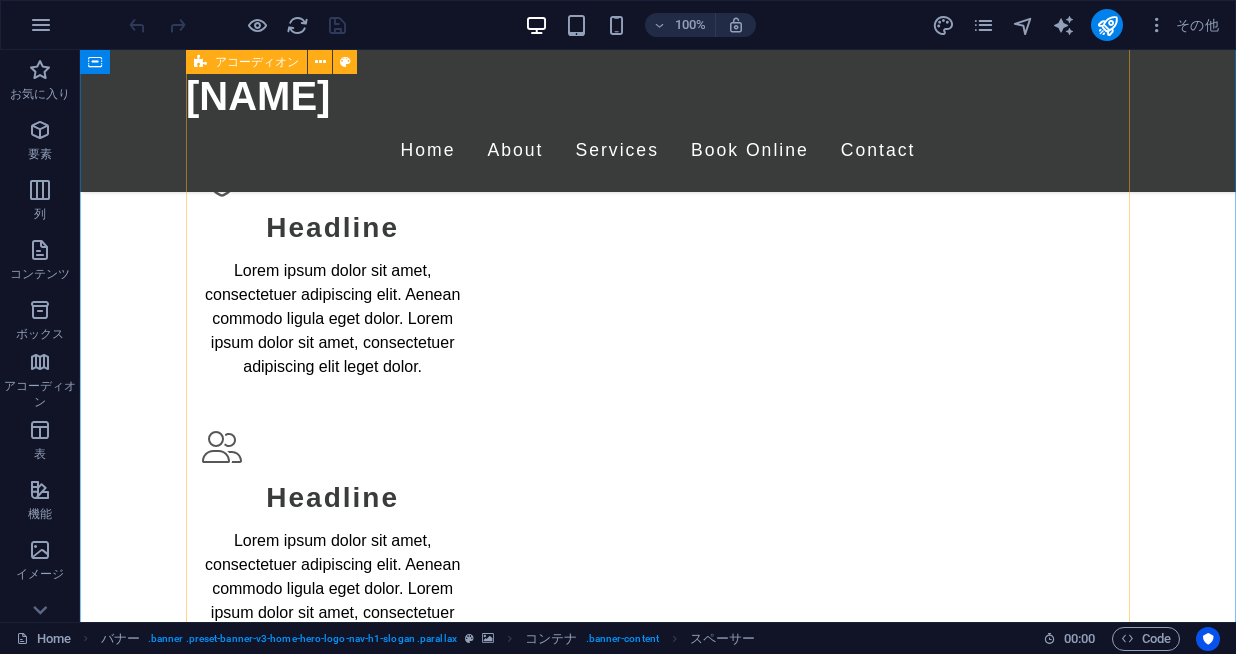 scroll, scrollTop: 6834, scrollLeft: 0, axis: vertical 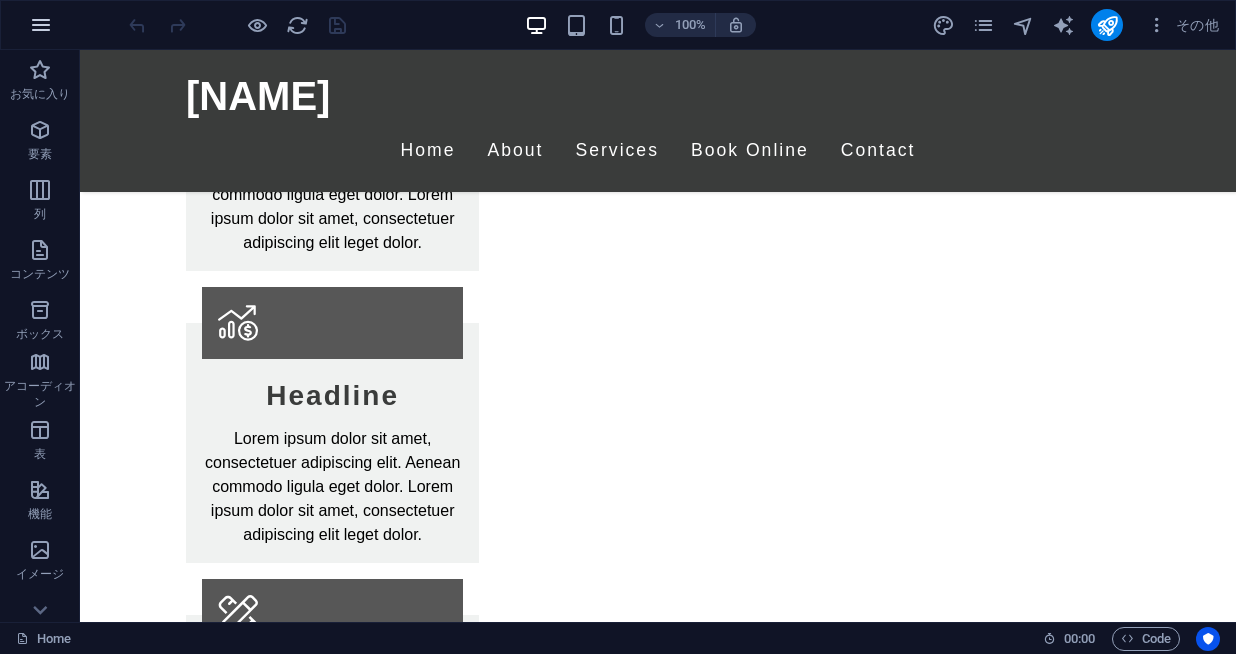 click at bounding box center (41, 25) 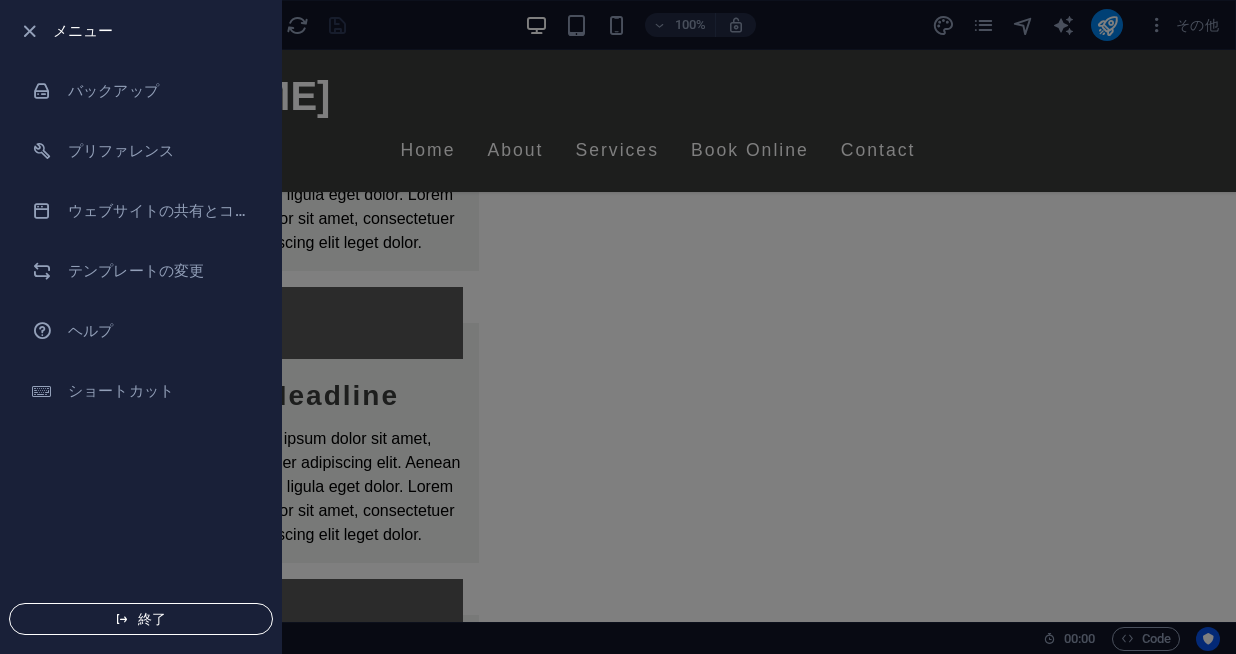 click on "終了" at bounding box center [141, 619] 